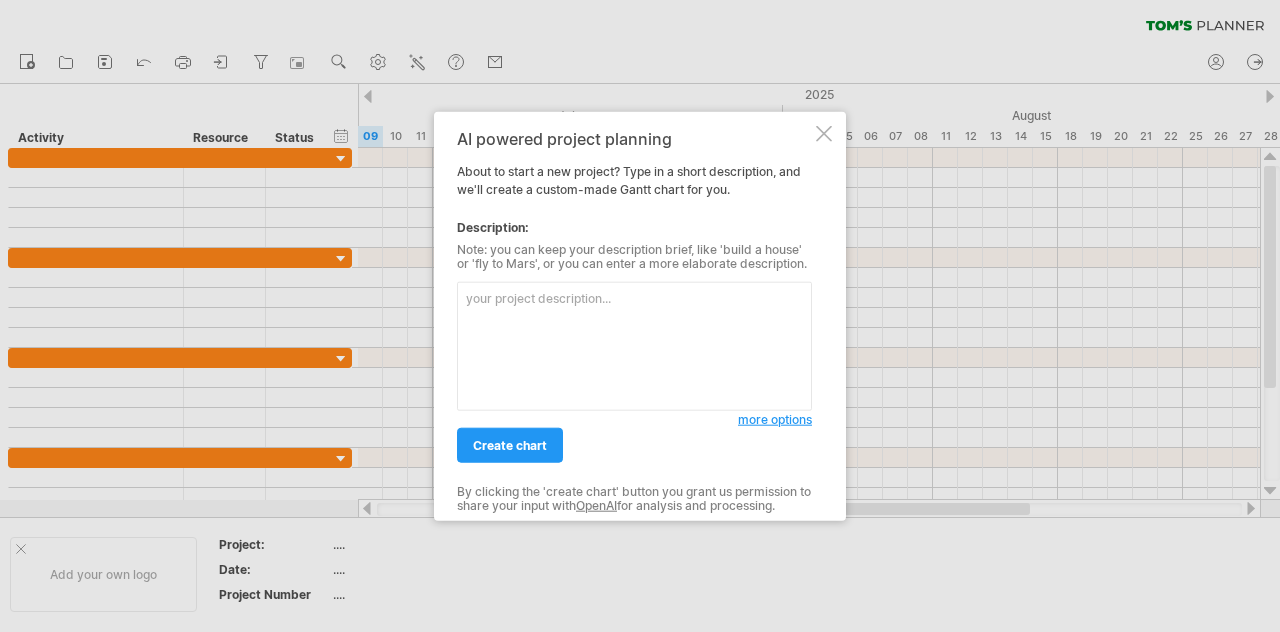 scroll, scrollTop: 0, scrollLeft: 0, axis: both 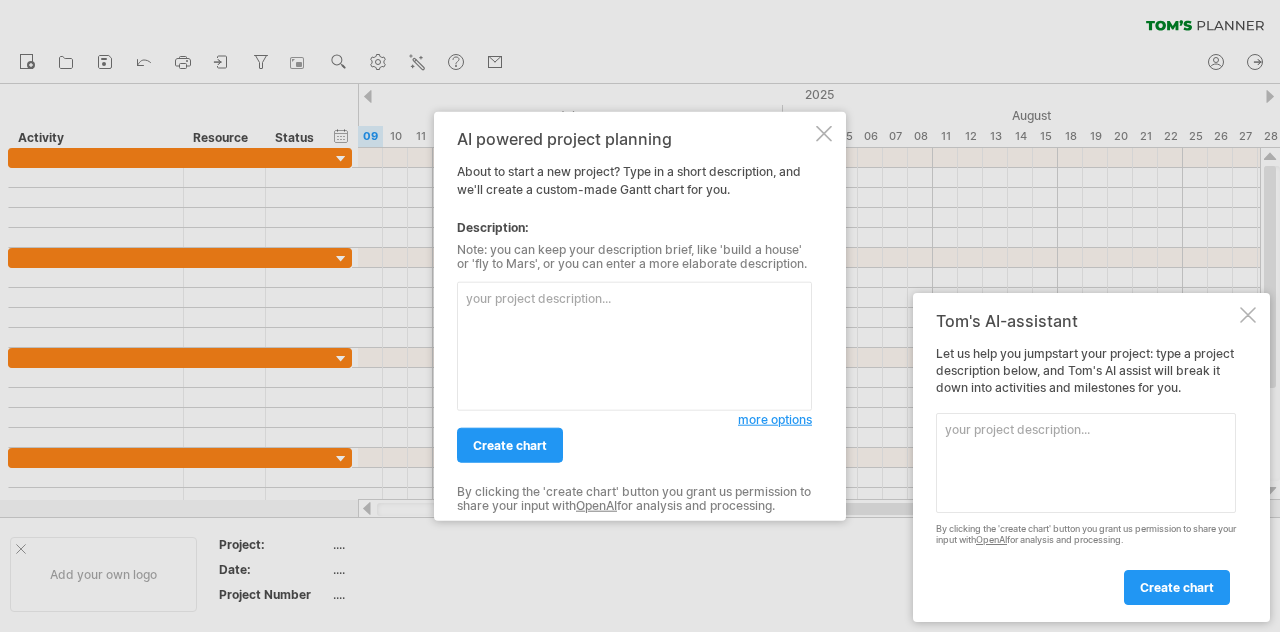 click at bounding box center [824, 134] 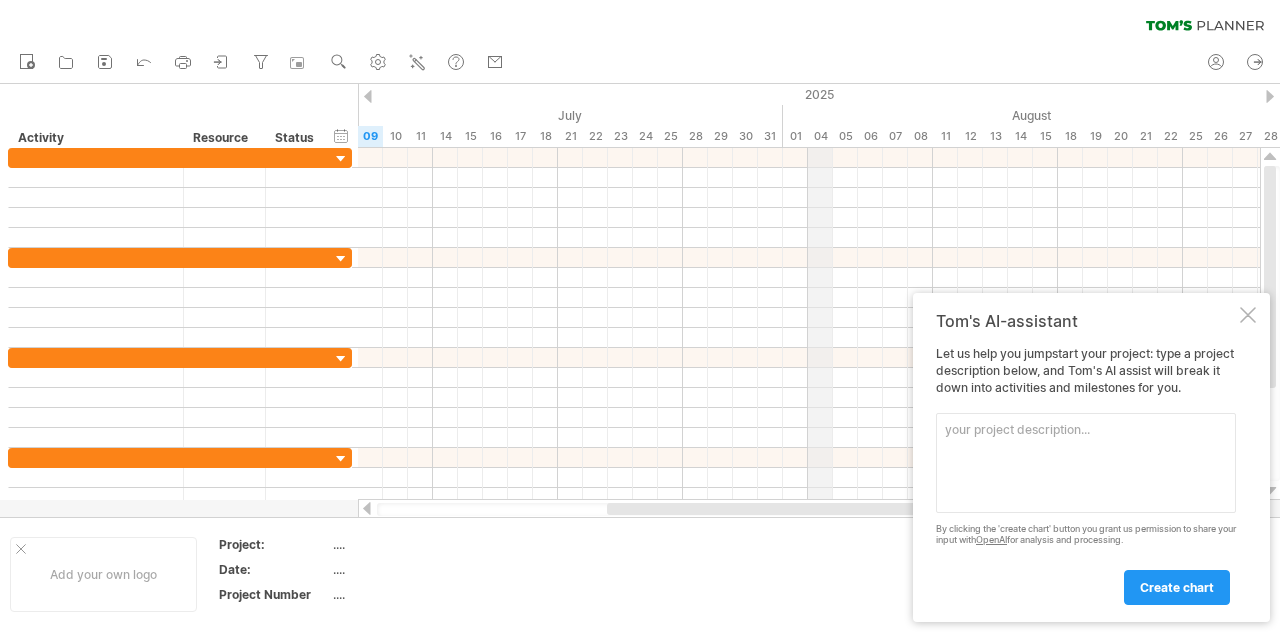 click on "04" at bounding box center [820, 136] 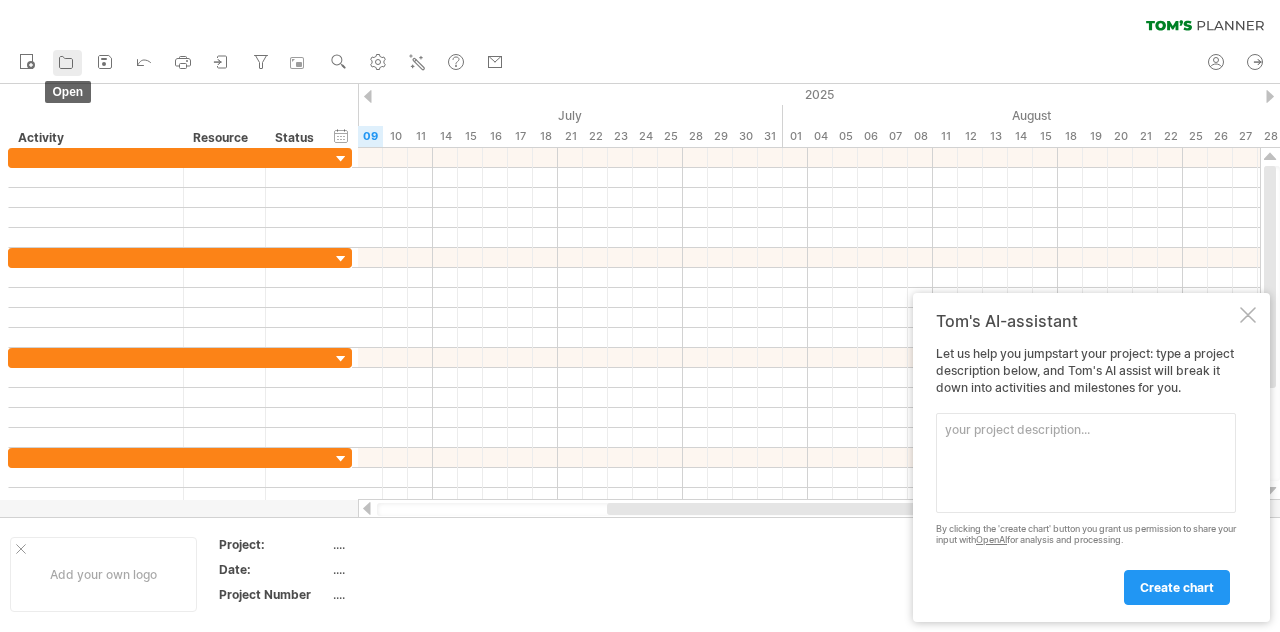 click on "open" at bounding box center (67, 63) 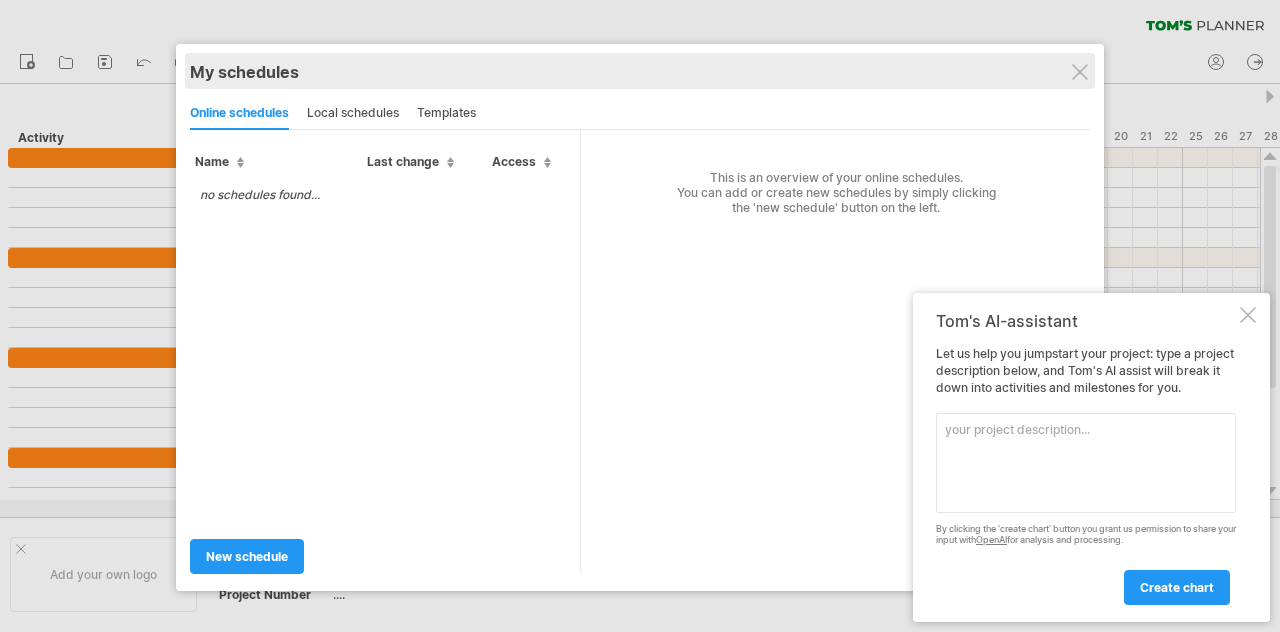 click on "My schedules
share/collaborate online" at bounding box center (640, 71) 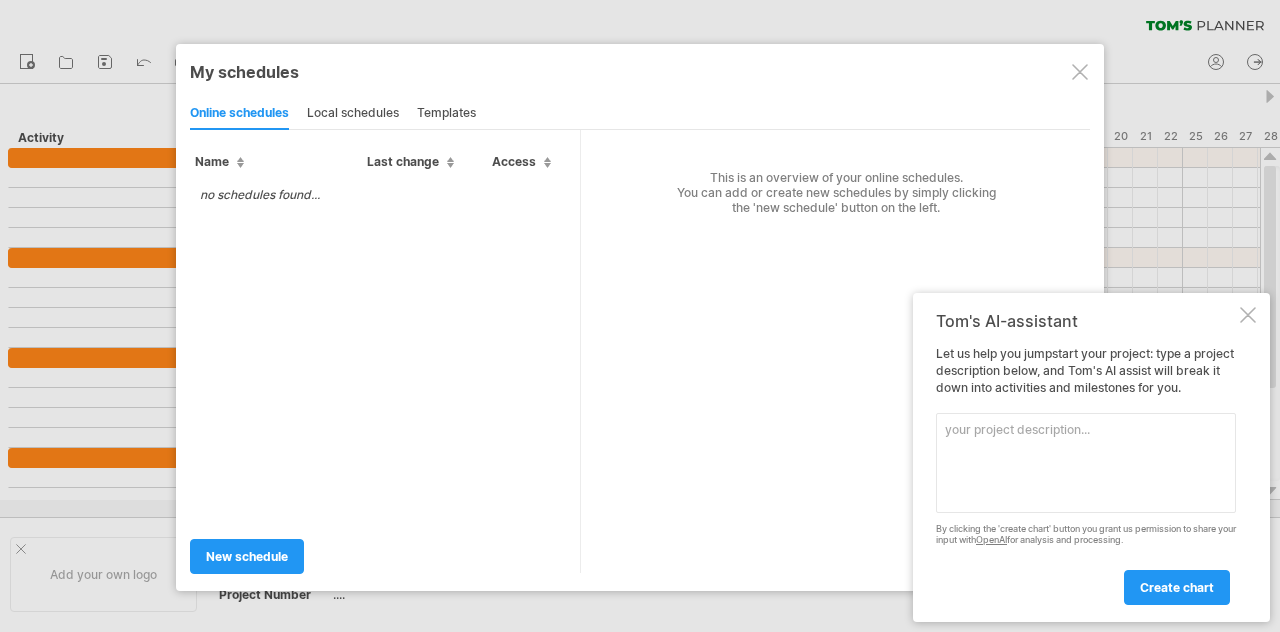 click at bounding box center (1080, 72) 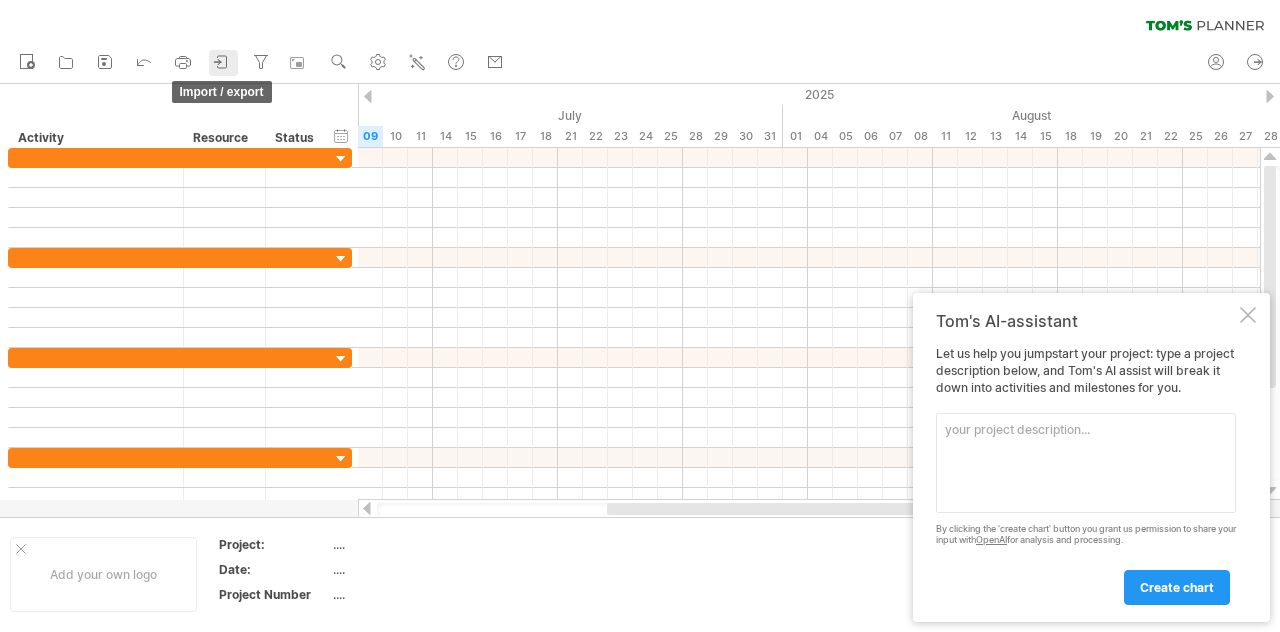 click at bounding box center (222, 62) 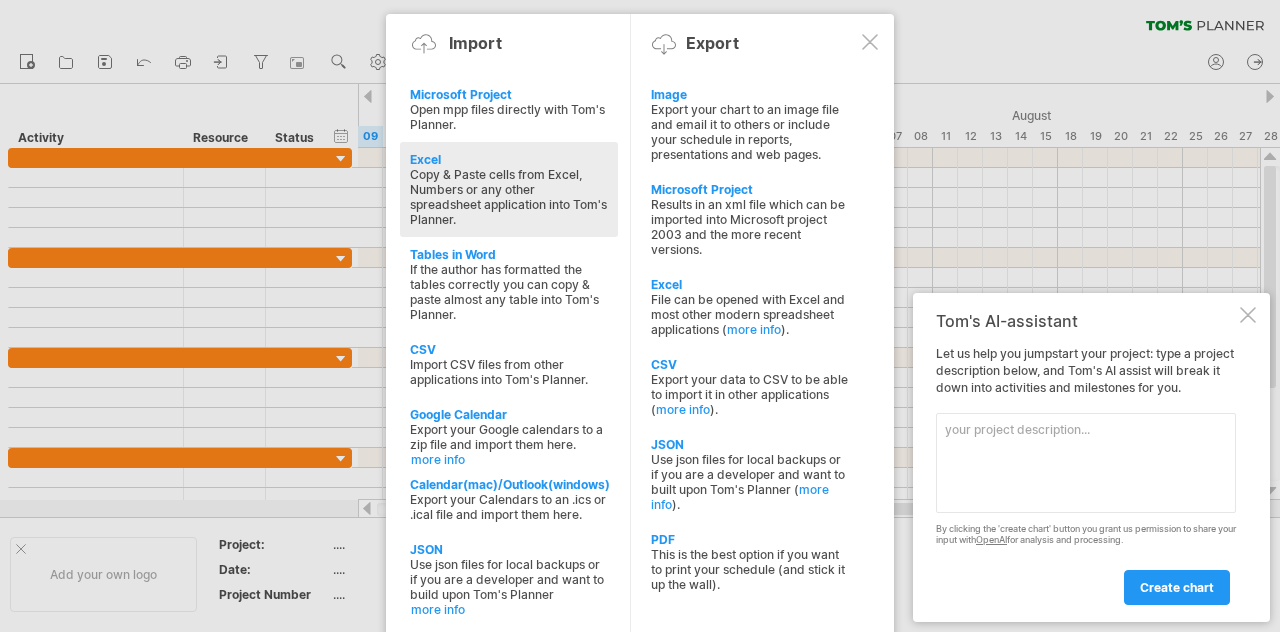 click on "Copy & Paste cells from Excel, Numbers or any other spreadsheet application into Tom's Planner." at bounding box center [509, 197] 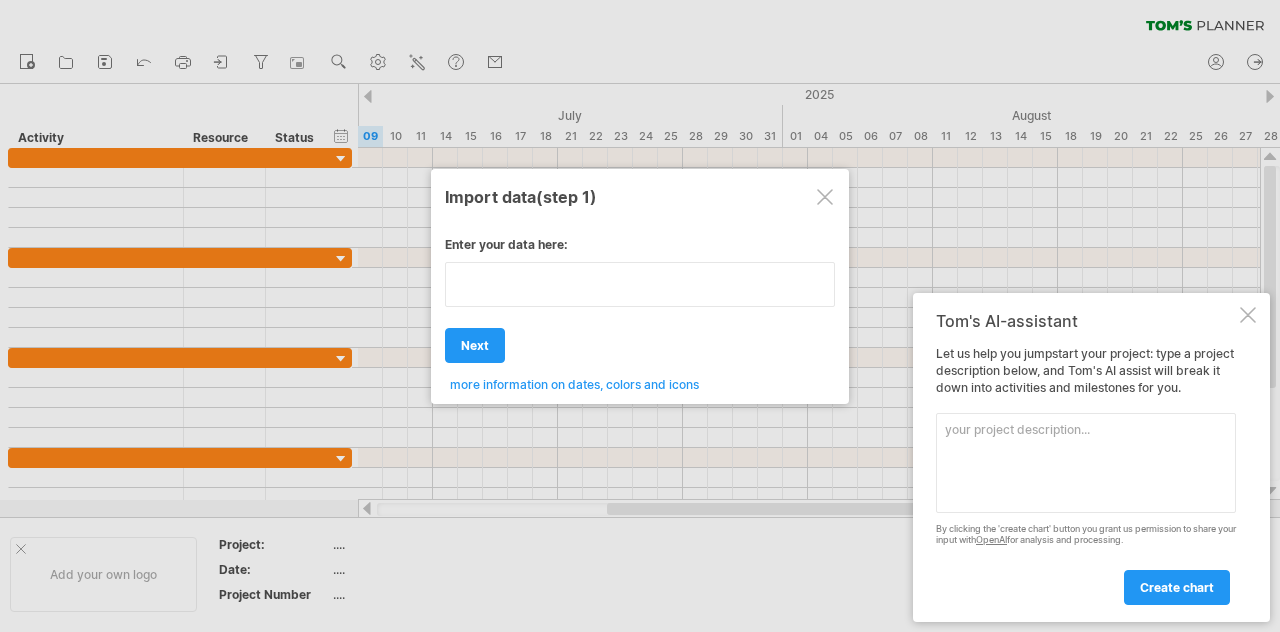 click on "Enter your data here:
Your data:
Weekend days
'
mon
tue
Hide weekend days" at bounding box center (640, 307) 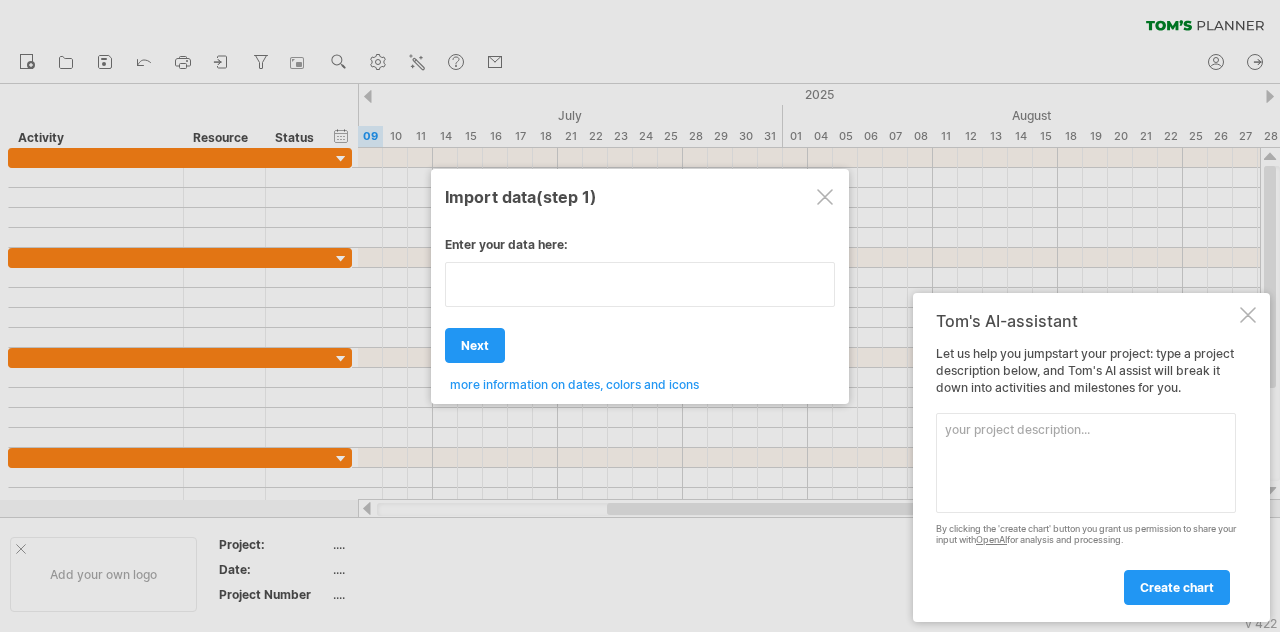 paste on "**********" 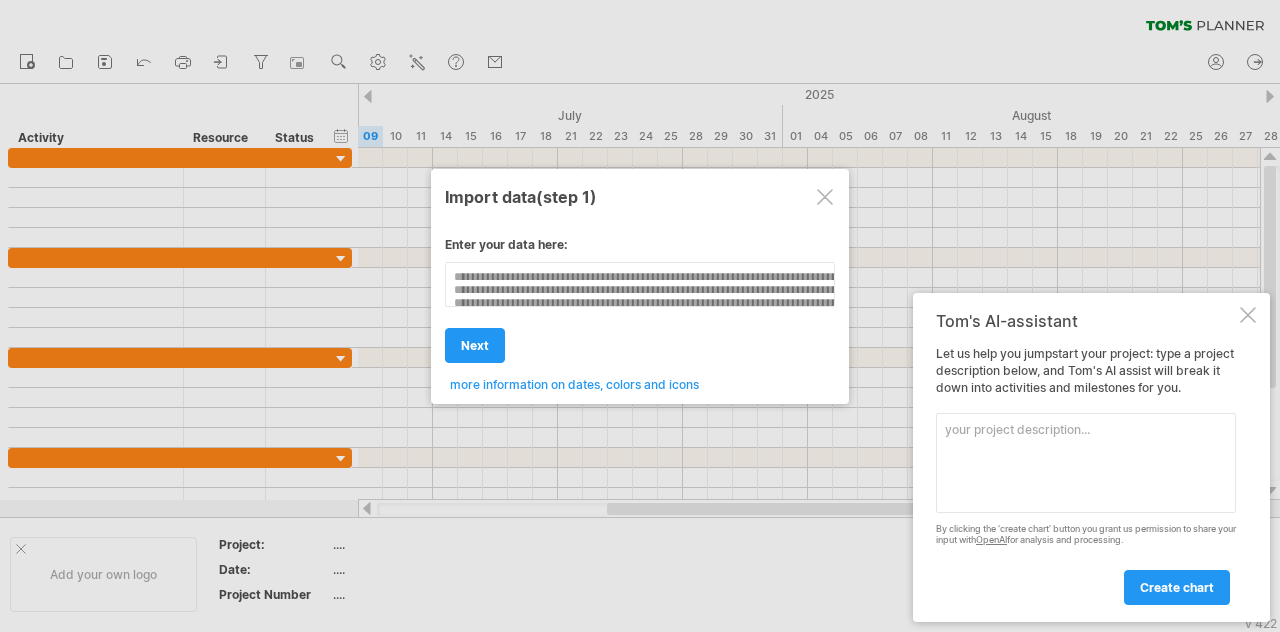 scroll, scrollTop: 189, scrollLeft: 0, axis: vertical 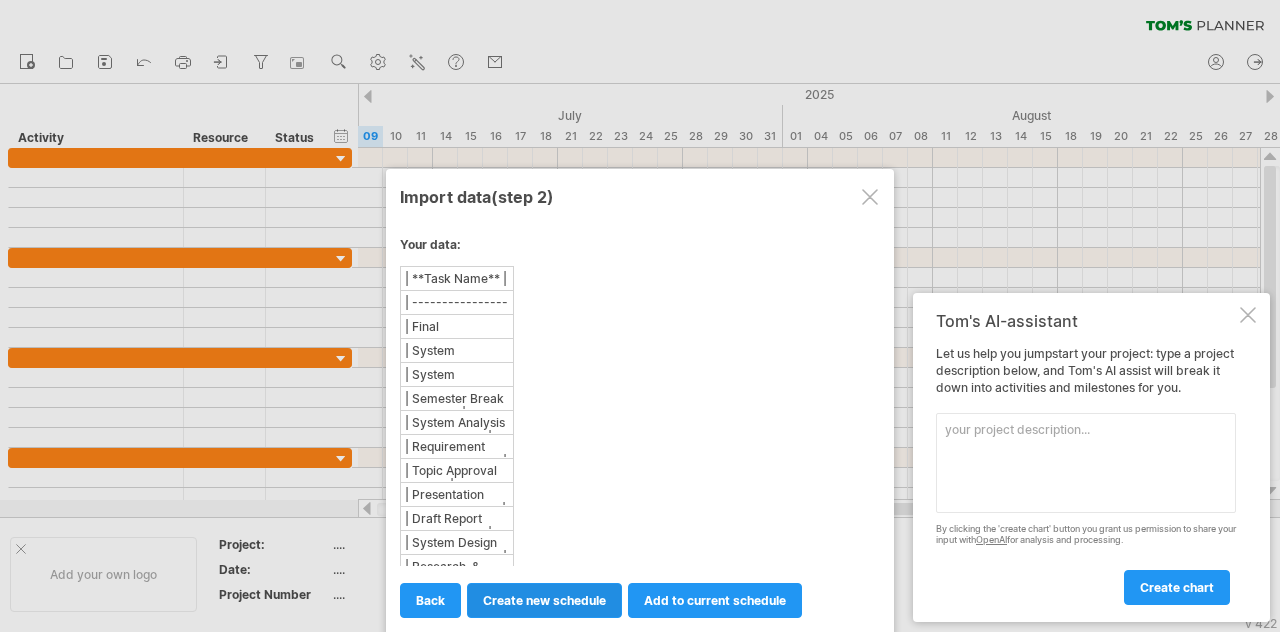 click on "create new schedule" at bounding box center (544, 600) 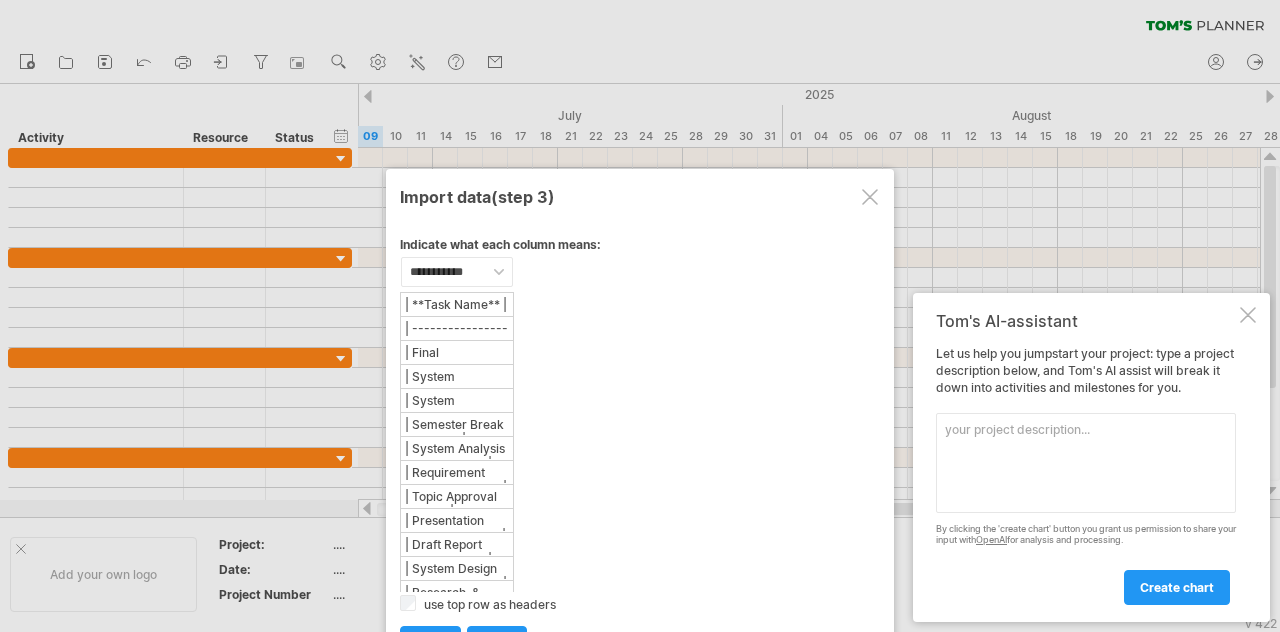 scroll, scrollTop: 32, scrollLeft: 0, axis: vertical 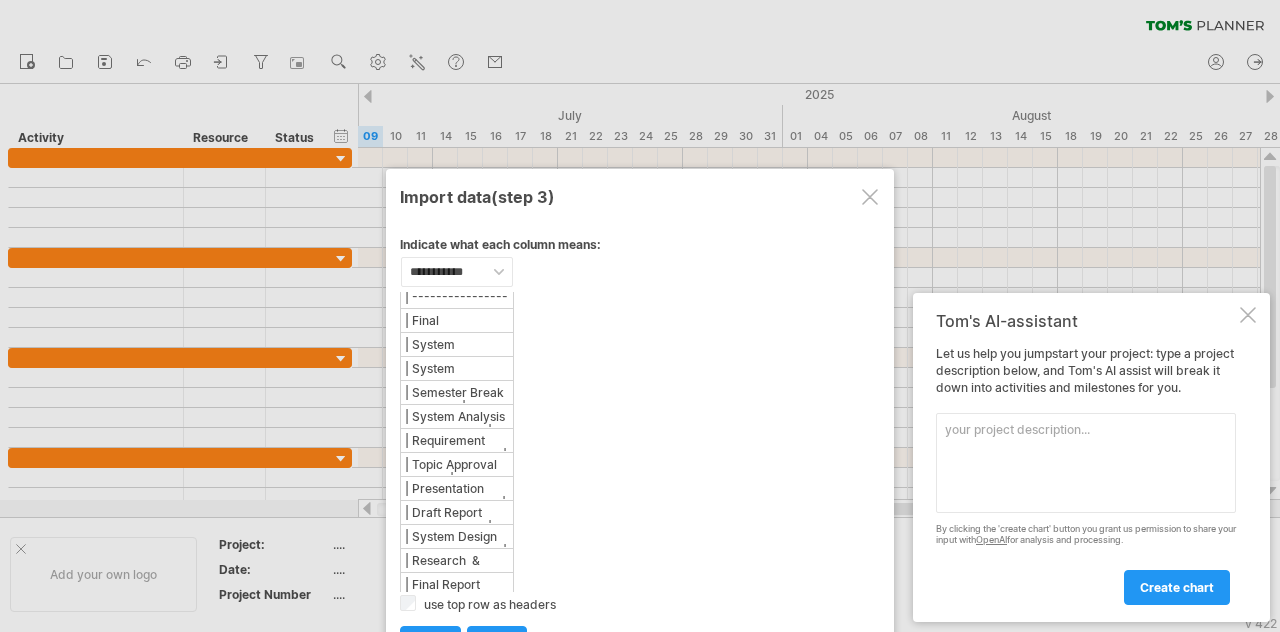 click on "add to current schedule
next
create new schedule
next
import
back
back
back" at bounding box center (640, 634) 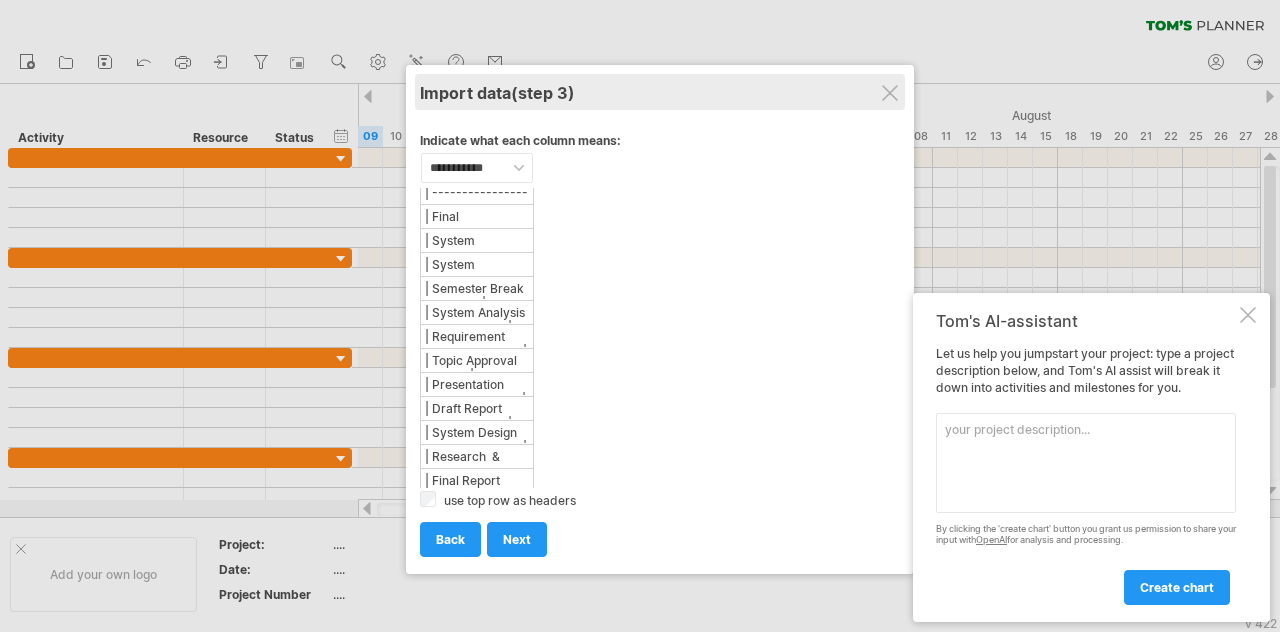 drag, startPoint x: 694, startPoint y: 181, endPoint x: 714, endPoint y: 76, distance: 106.887794 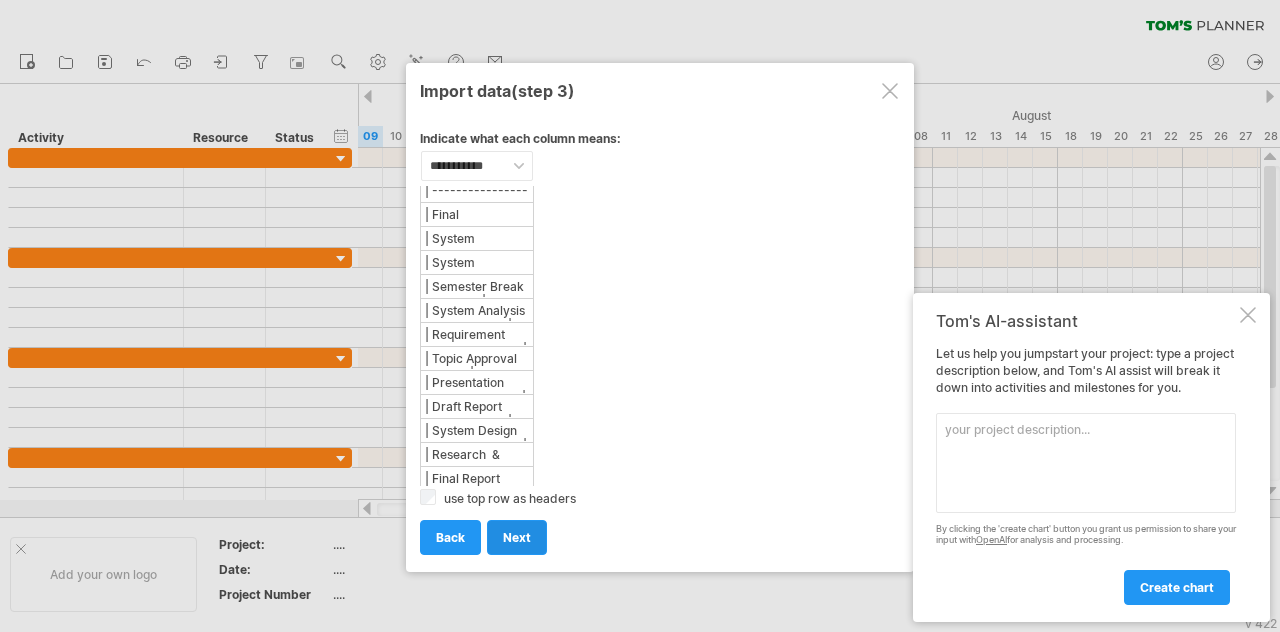 click on "next" at bounding box center [517, 537] 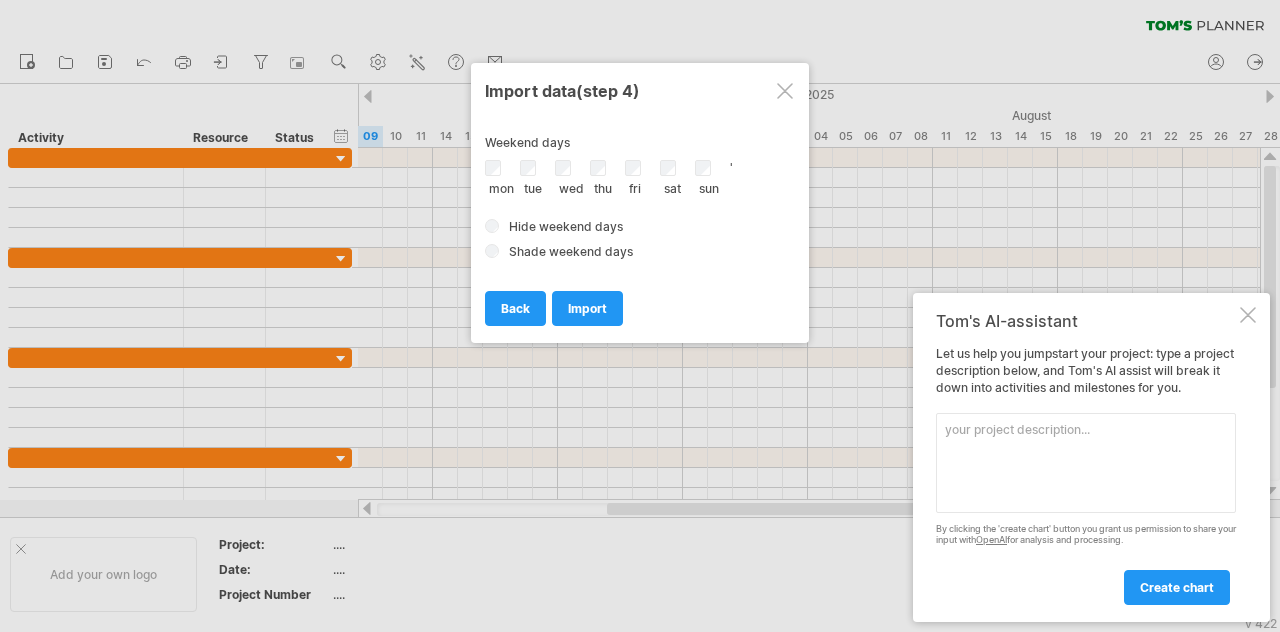 click on "wed" at bounding box center [572, 177] 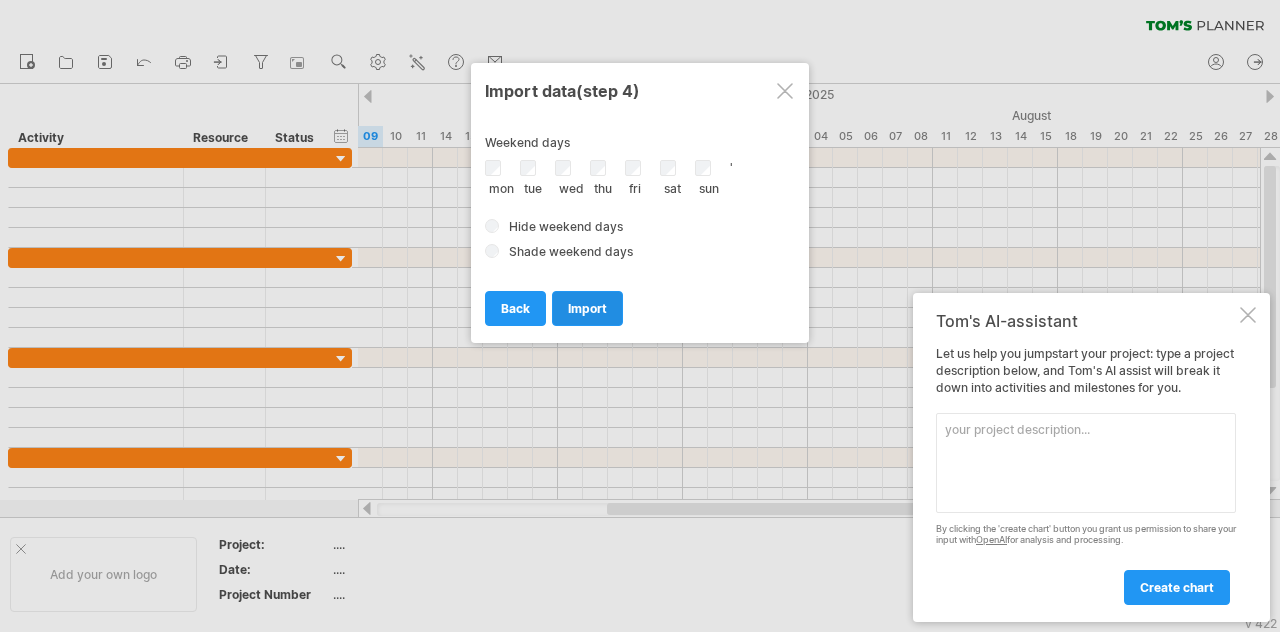 click on "import" at bounding box center [587, 308] 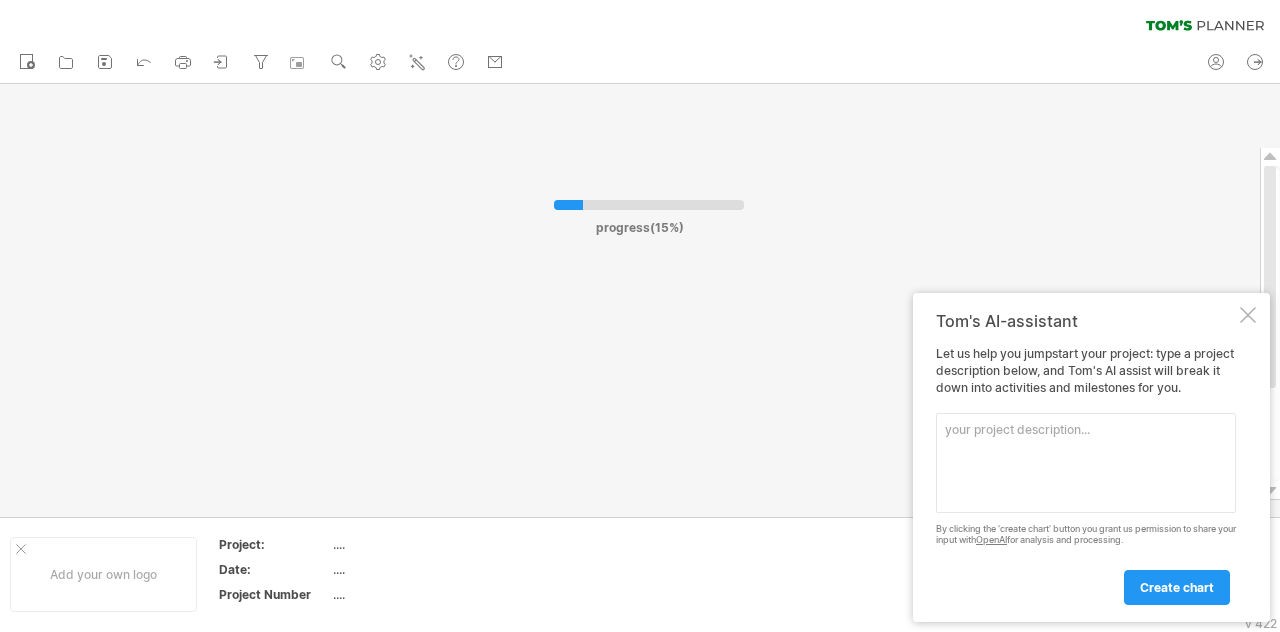click at bounding box center [1086, 463] 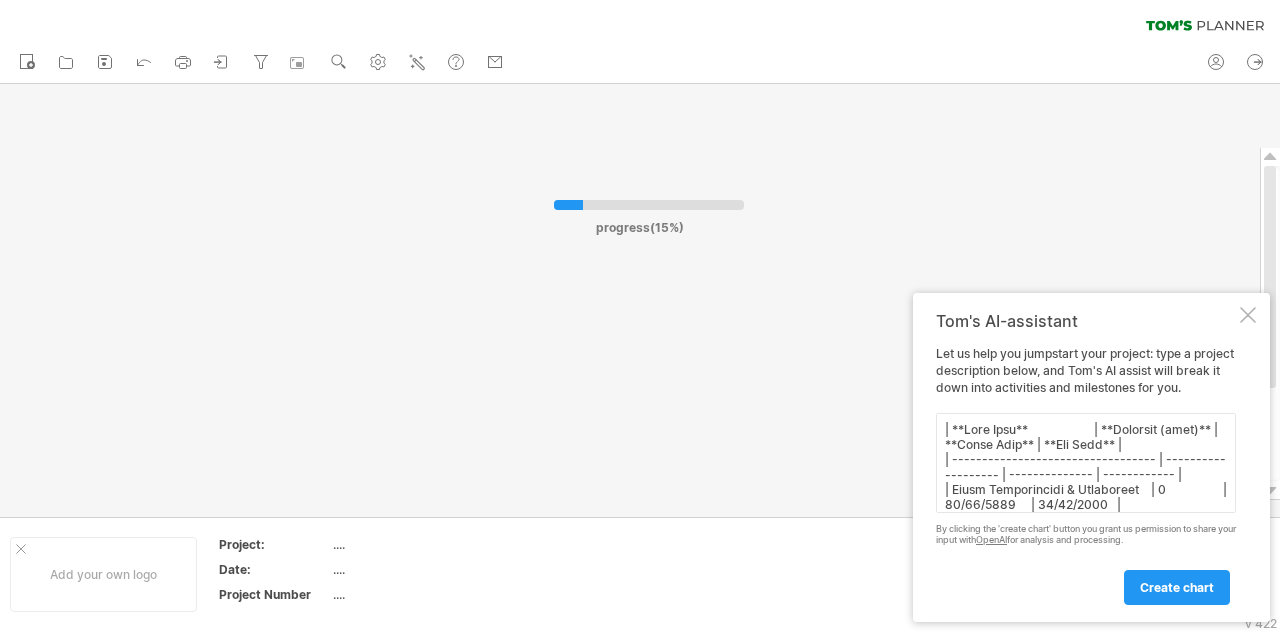 scroll, scrollTop: 316, scrollLeft: 0, axis: vertical 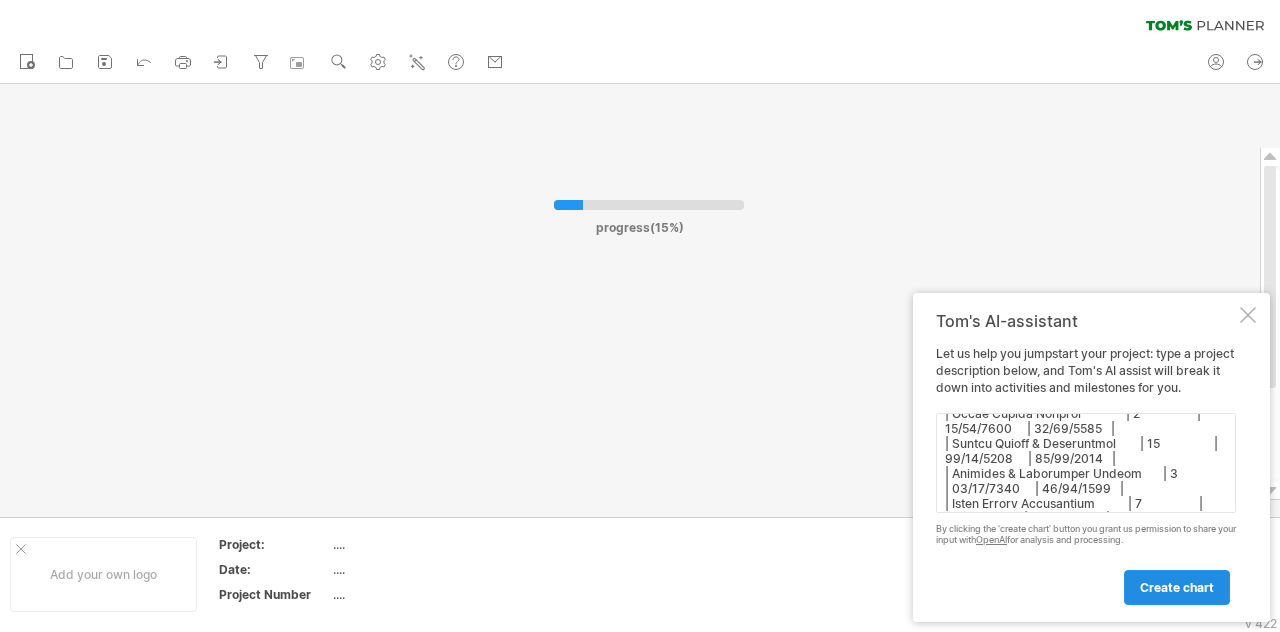 type on "| **Task Name**                          | **Duration (days)** | **Start Date** | **End Date** |
| ---------------------------------- | ------------------- | -------------- | ------------ |
| Final Presentation  & Submission      | 5                  | [DATE]        | [DATE]      |
| System Implementation  & Testing II | 15                  | [DATE]        | [DATE]      |
| System Implementation  & Testing I  | 9                  | [DATE]        | [DATE]      |
| Semester Break                      | 5                  | [DATE]        | [DATE]      |
| System Analysis  & Design          | 8                  | [DATE]        | [DATE]      |
| Requirement Gathering              | 5                  | [DATE]        | [DATE]      |
| Topic Approval                    | 2                  | [DATE]        | [DATE]      |
| Presentation Preparation          | 4                  | [DATE]        | [DATE]      |
| Draft Report Writing              | 5                  | [DATE]        | [DATE]      | ..." 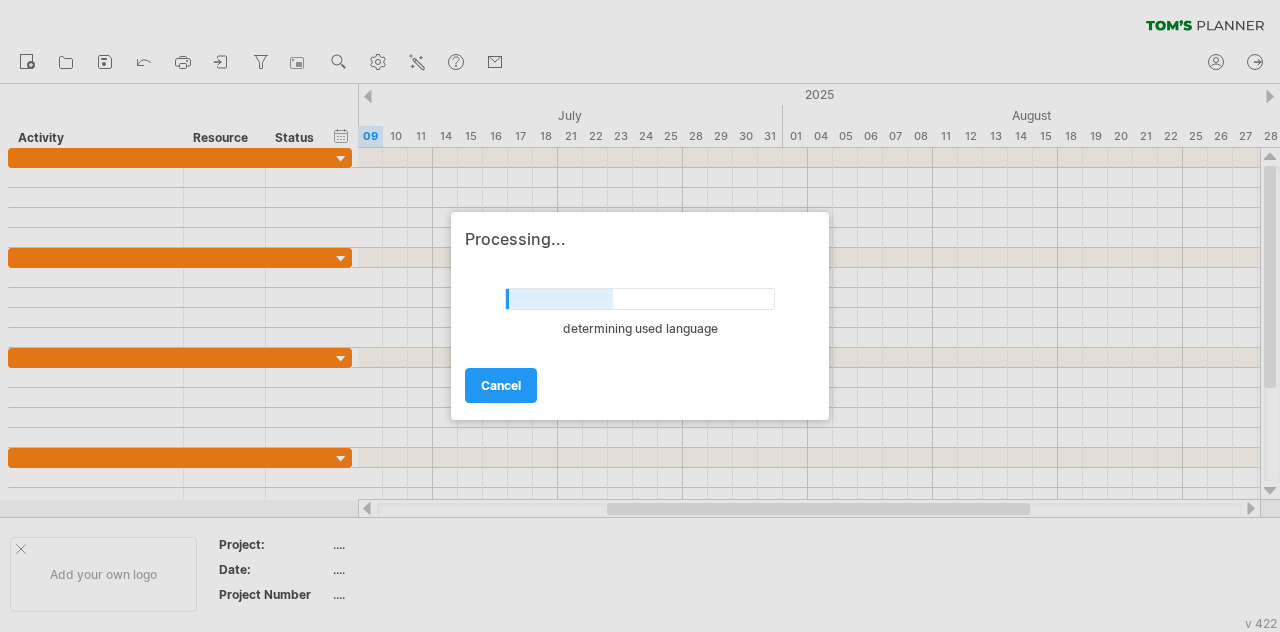 click at bounding box center [640, 316] 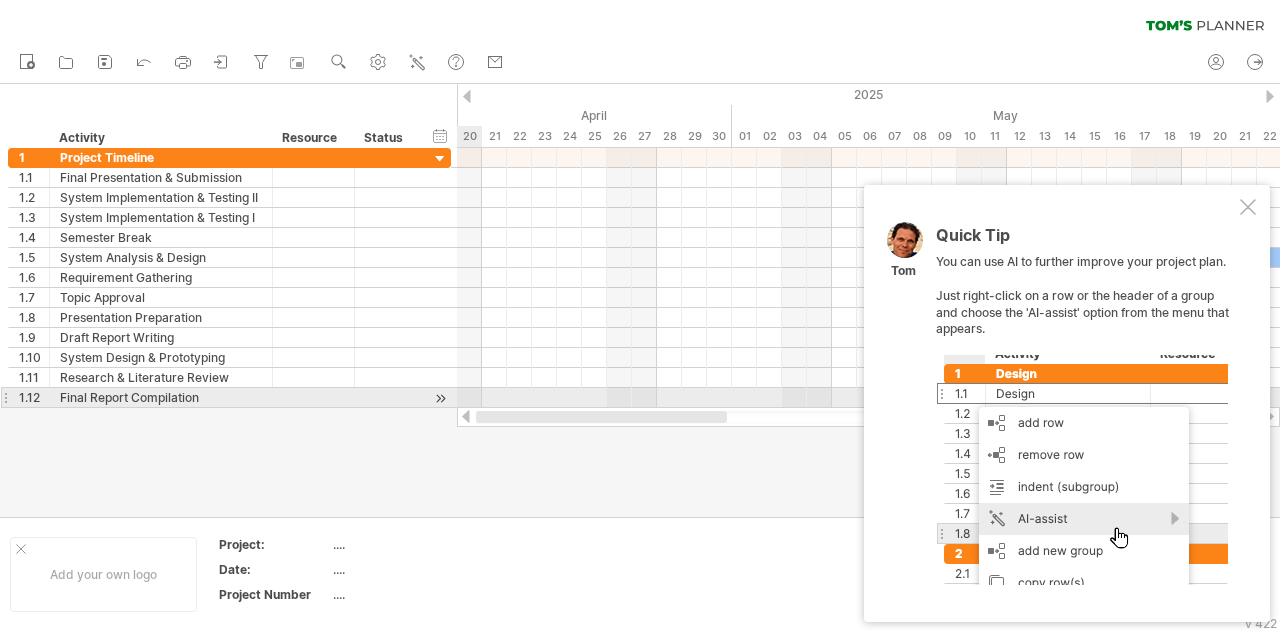 drag, startPoint x: 805, startPoint y: 421, endPoint x: 478, endPoint y: 404, distance: 327.4416 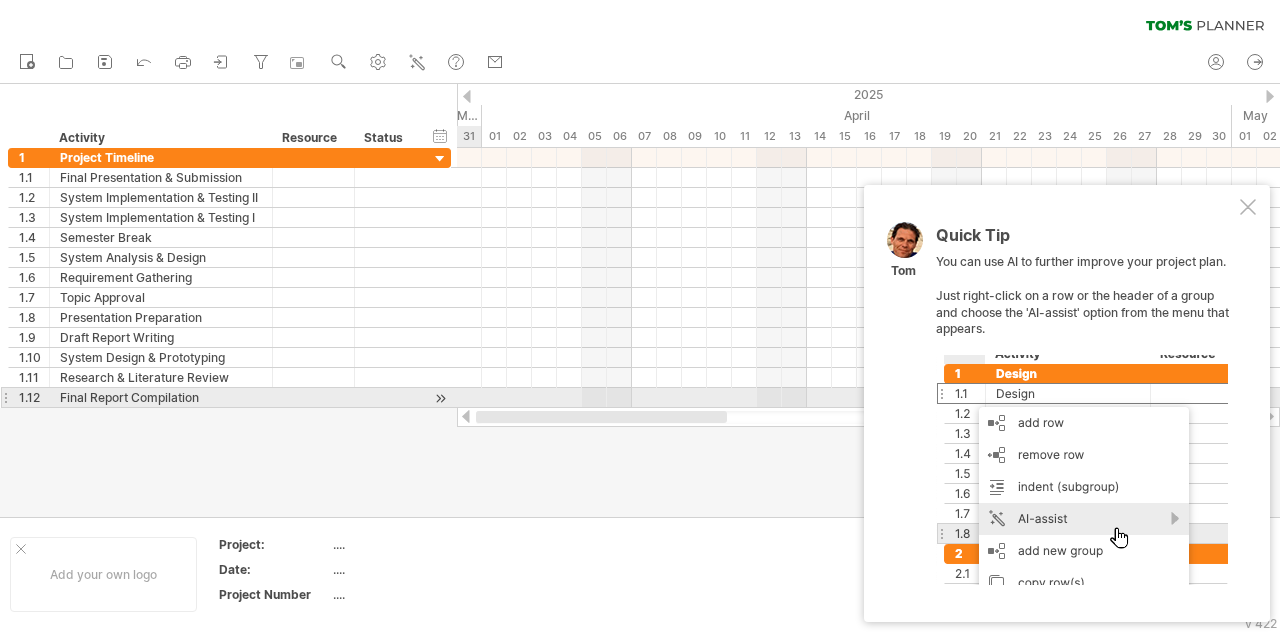 drag, startPoint x: 628, startPoint y: 417, endPoint x: 454, endPoint y: 402, distance: 174.64536 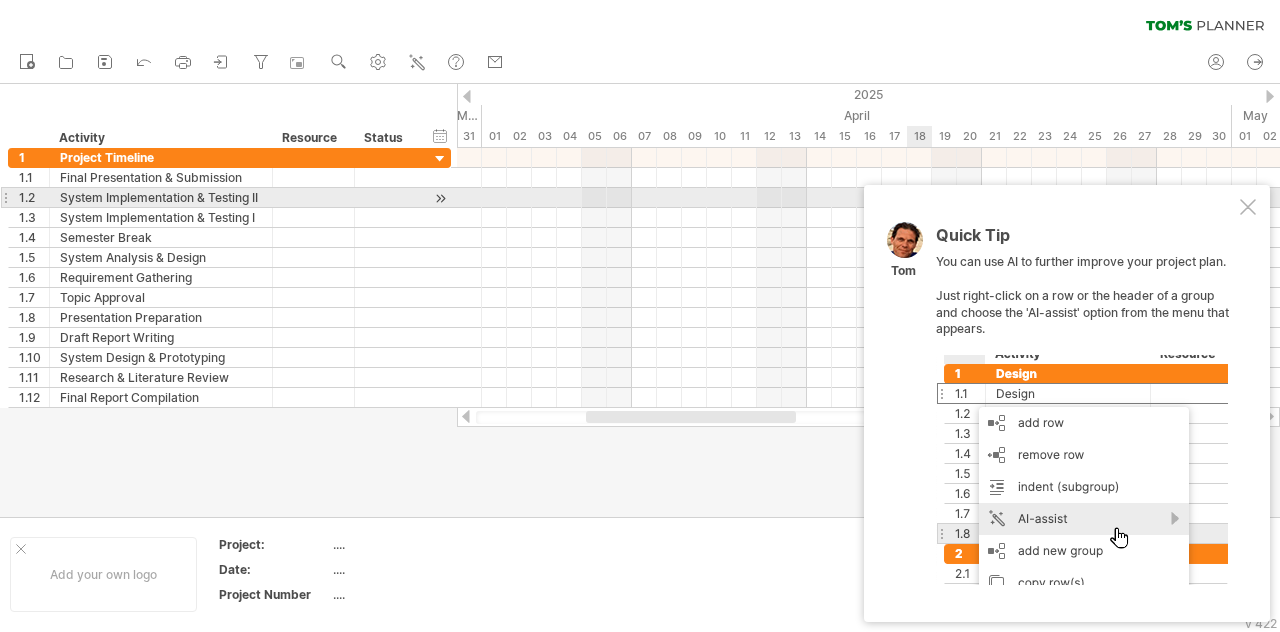 drag, startPoint x: 1249, startPoint y: 194, endPoint x: 1252, endPoint y: 207, distance: 13.341664 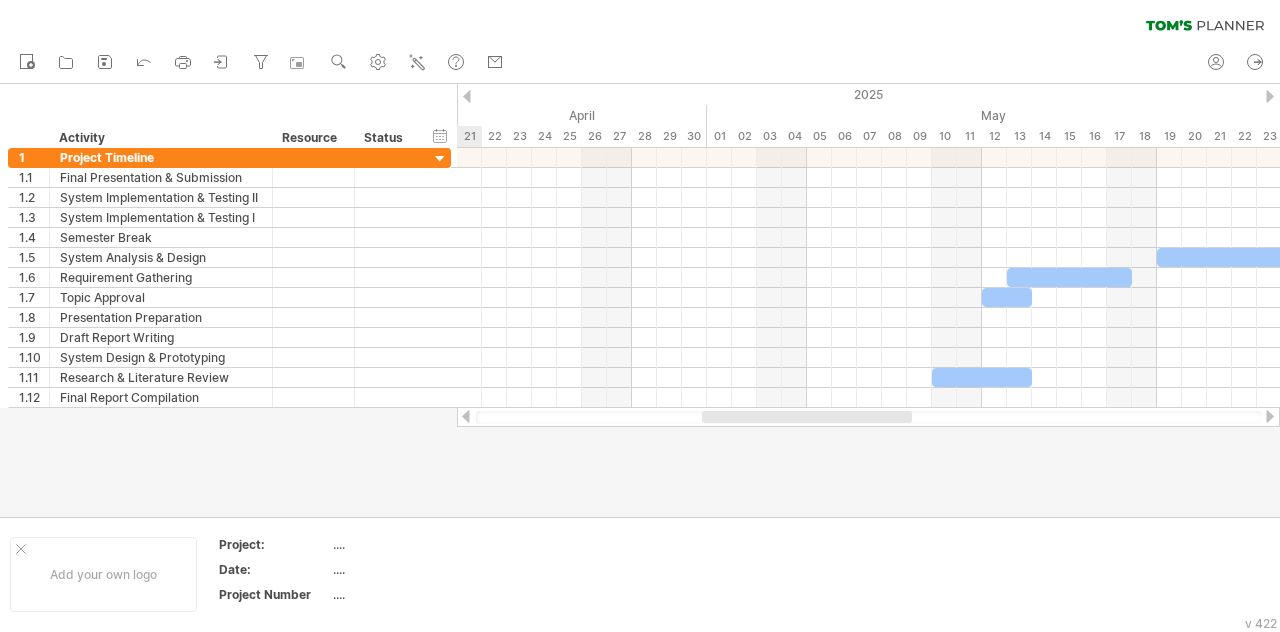 drag, startPoint x: 777, startPoint y: 423, endPoint x: 898, endPoint y: 428, distance: 121.103264 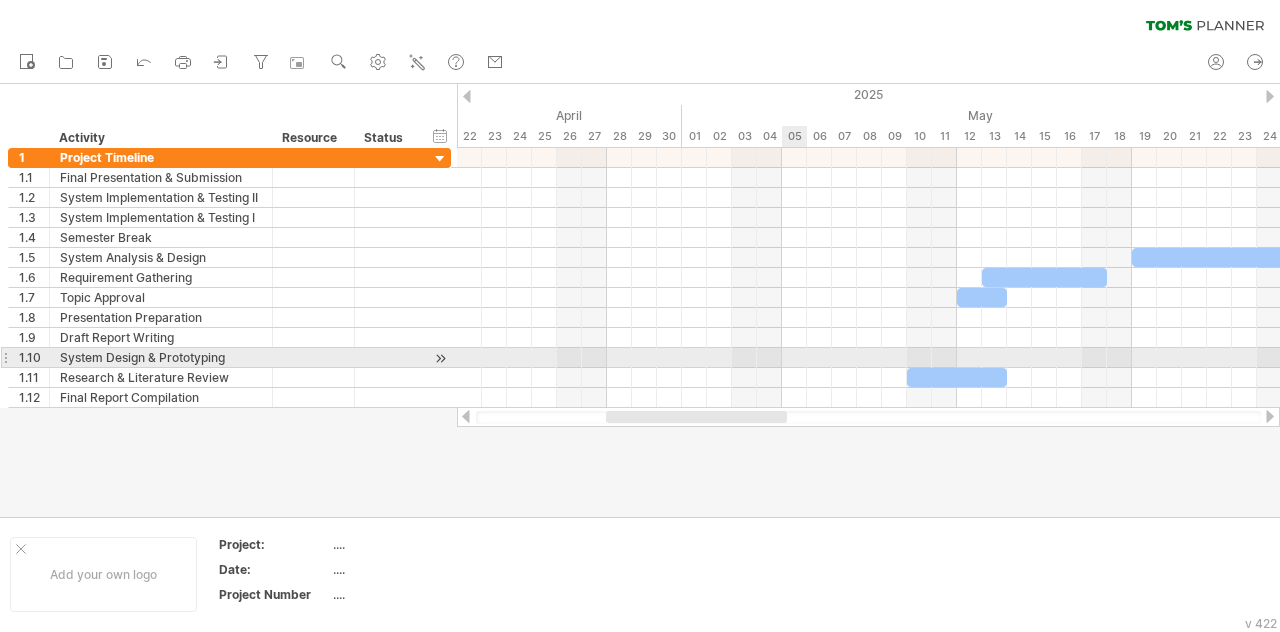 click at bounding box center [868, 358] 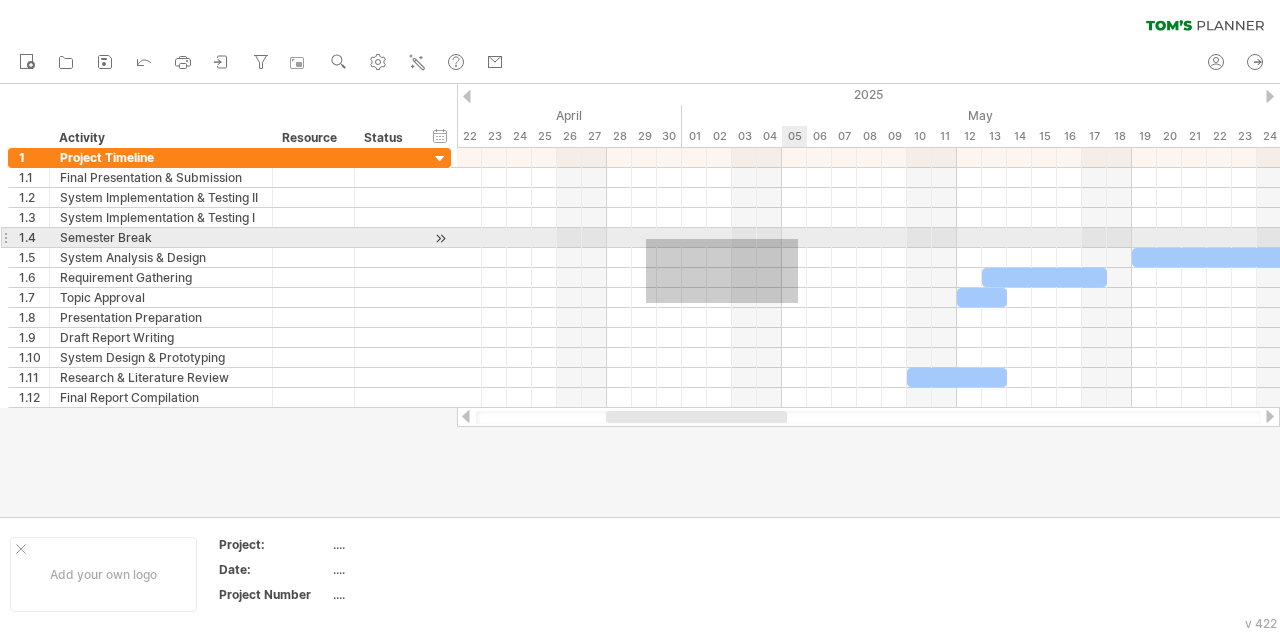 drag, startPoint x: 646, startPoint y: 303, endPoint x: 796, endPoint y: 239, distance: 163.0828 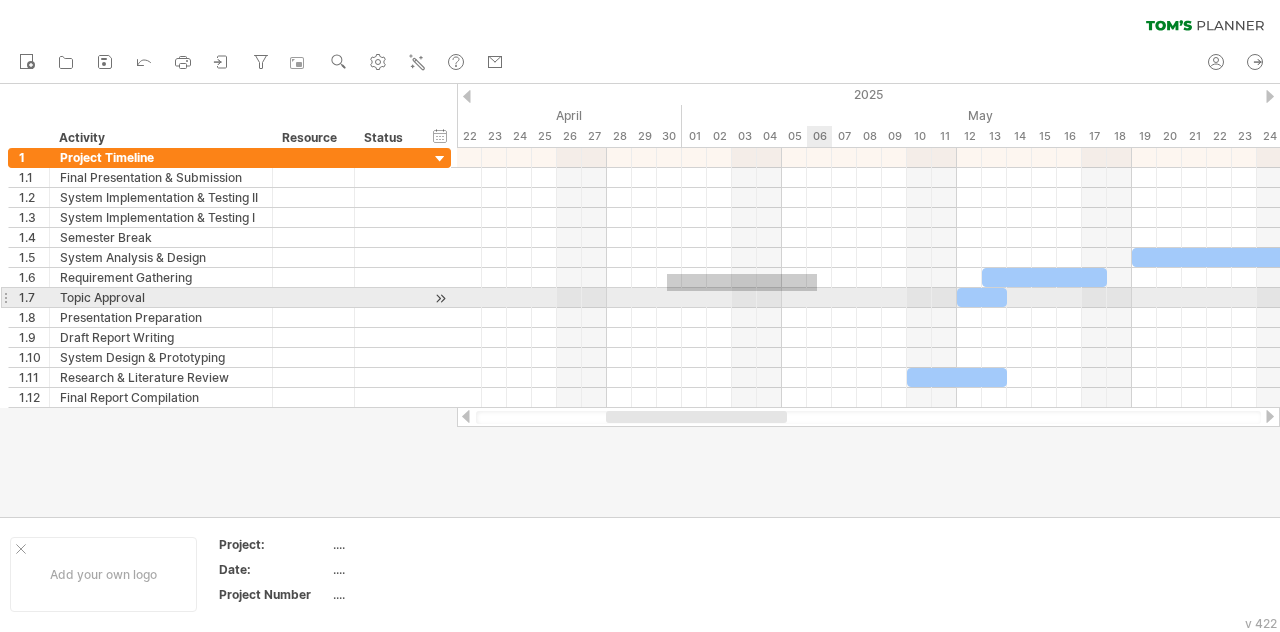drag, startPoint x: 667, startPoint y: 274, endPoint x: 824, endPoint y: 291, distance: 157.9177 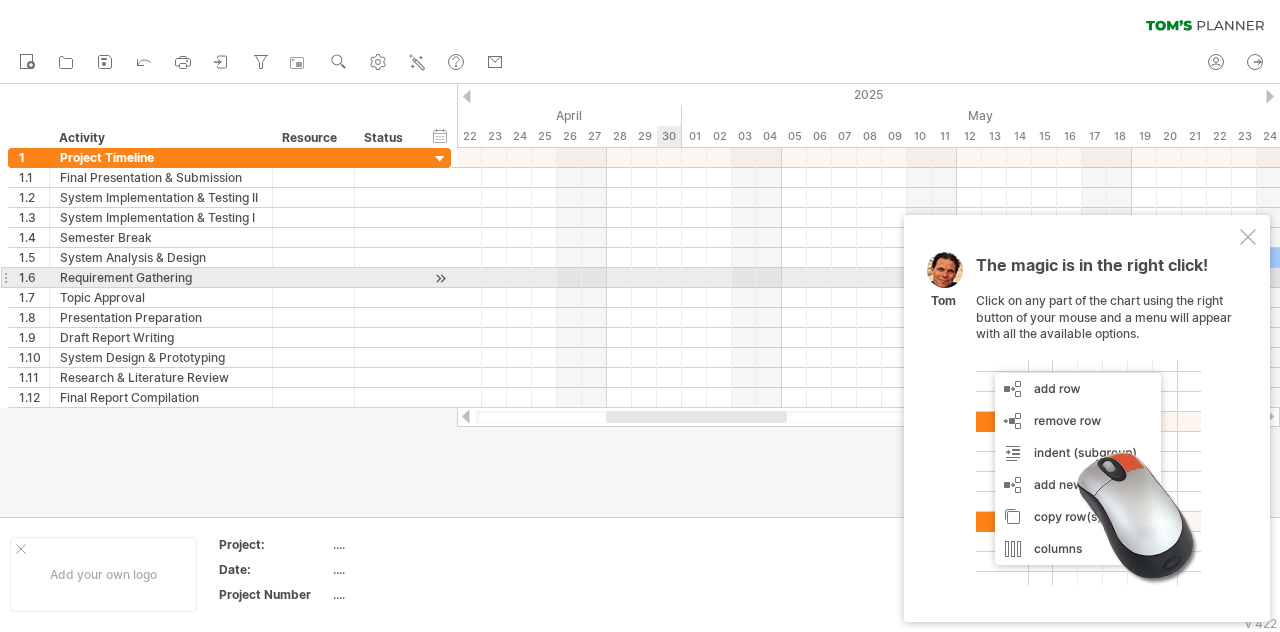 click at bounding box center (868, 278) 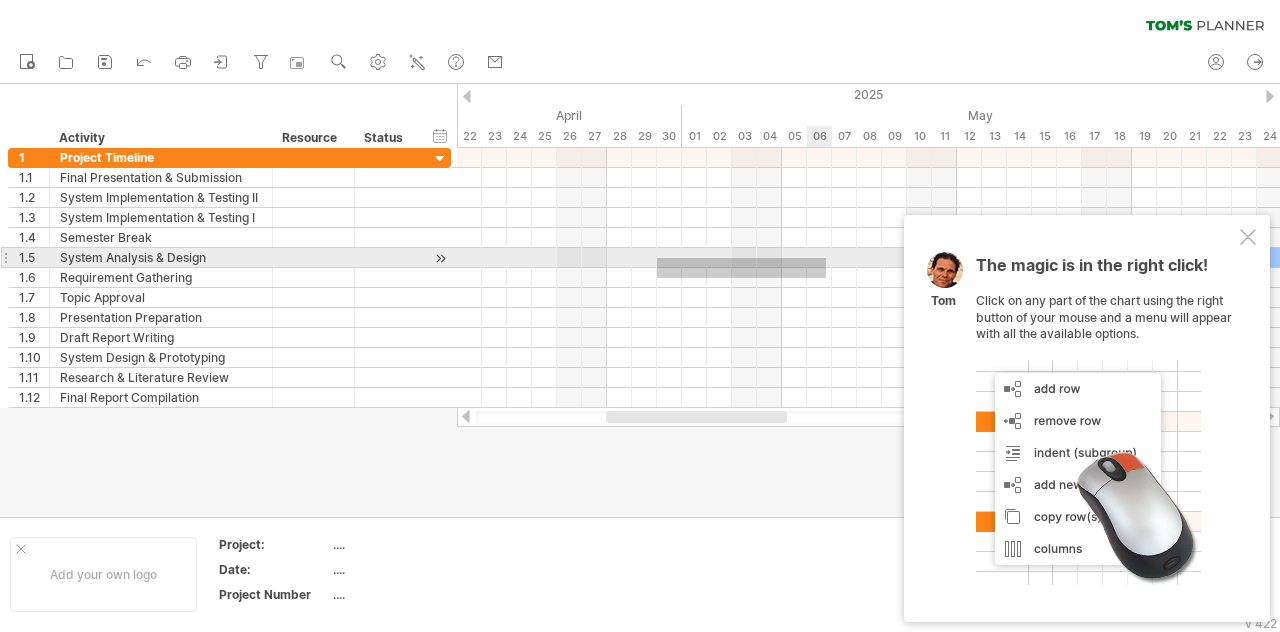 drag, startPoint x: 657, startPoint y: 278, endPoint x: 828, endPoint y: 259, distance: 172.05232 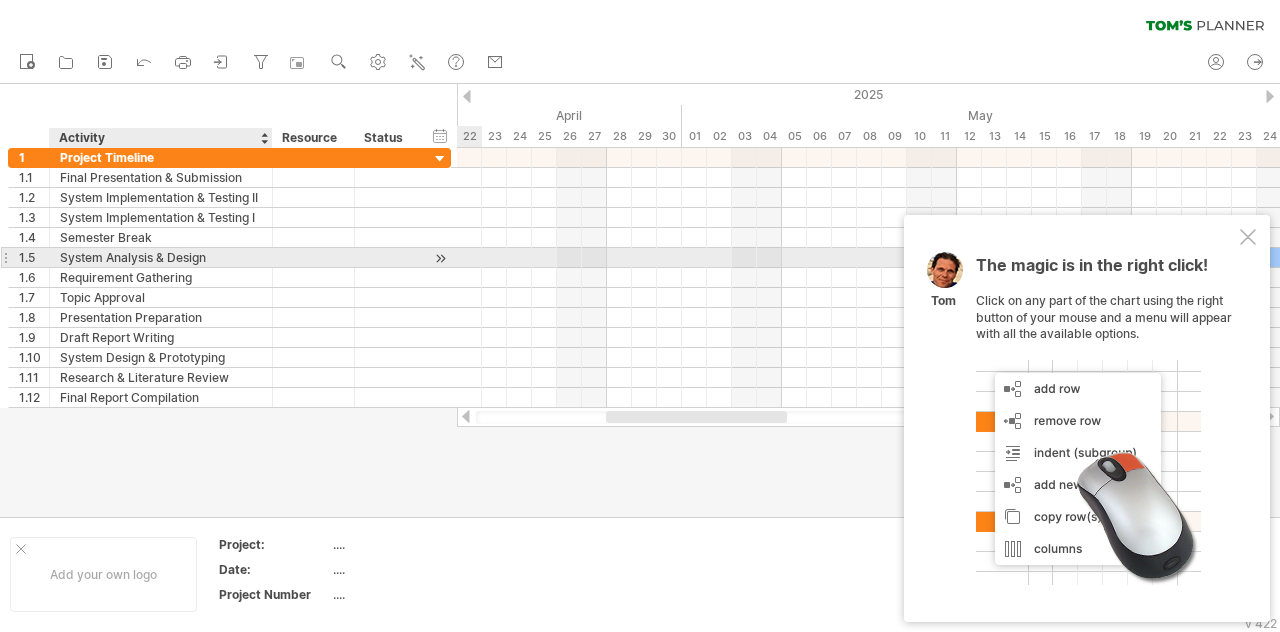 click on "System Analysis & Design" at bounding box center (161, 257) 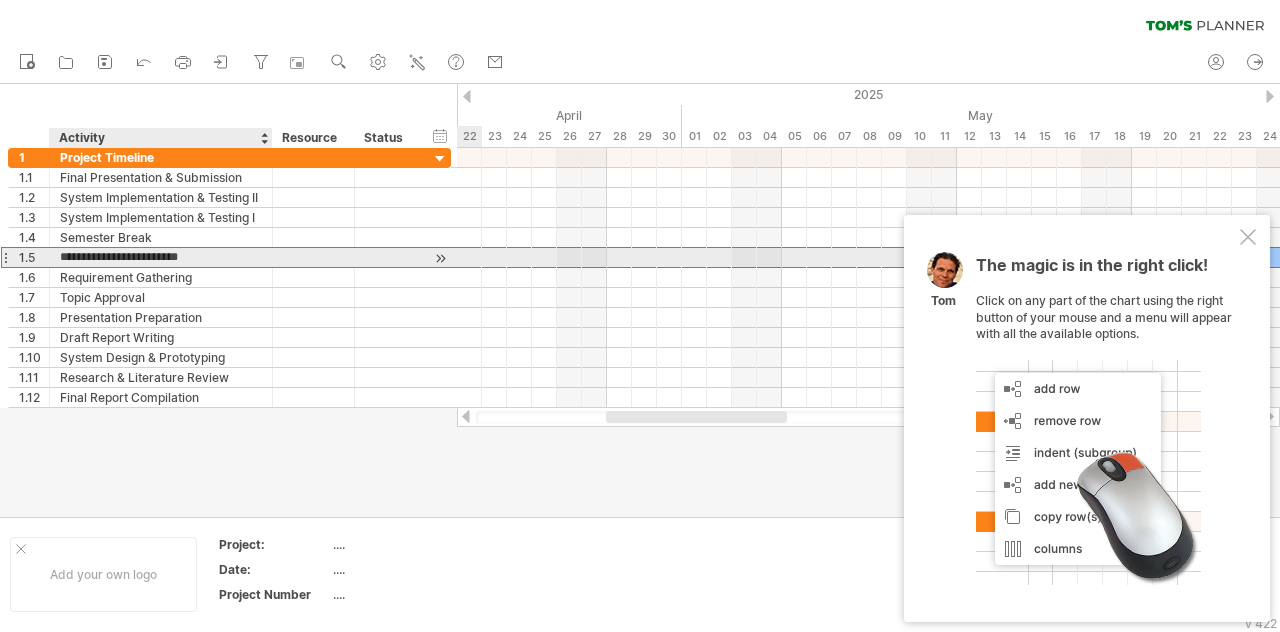 click on "**********" at bounding box center (161, 257) 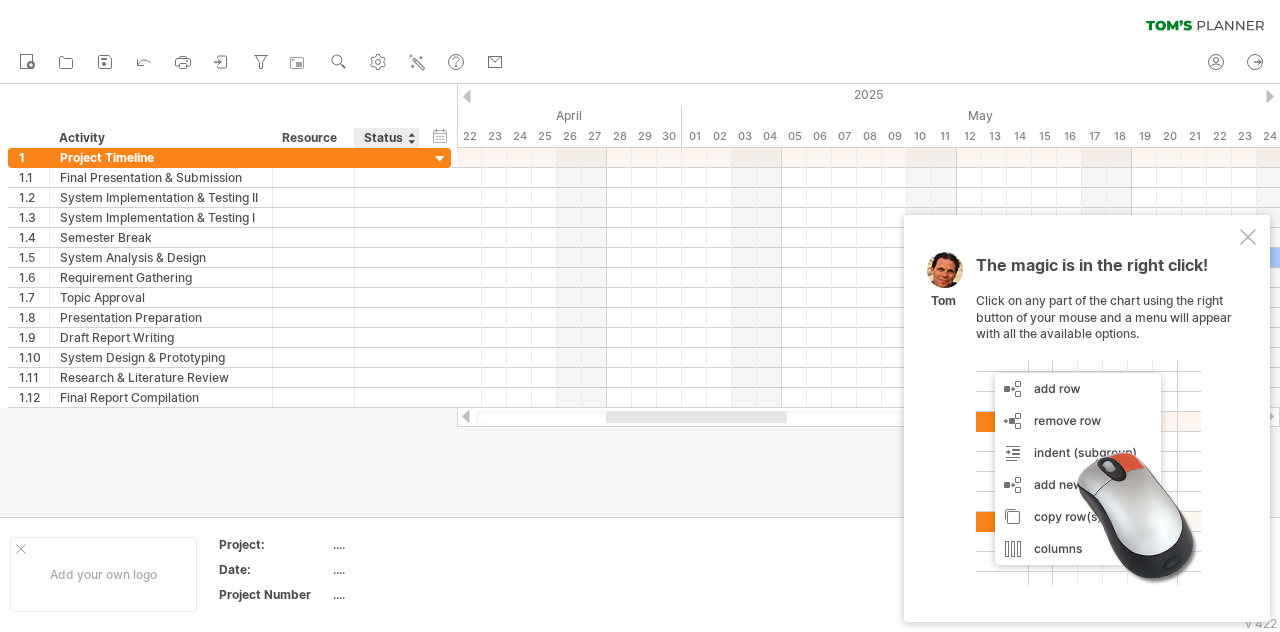 click on "Status" at bounding box center [386, 138] 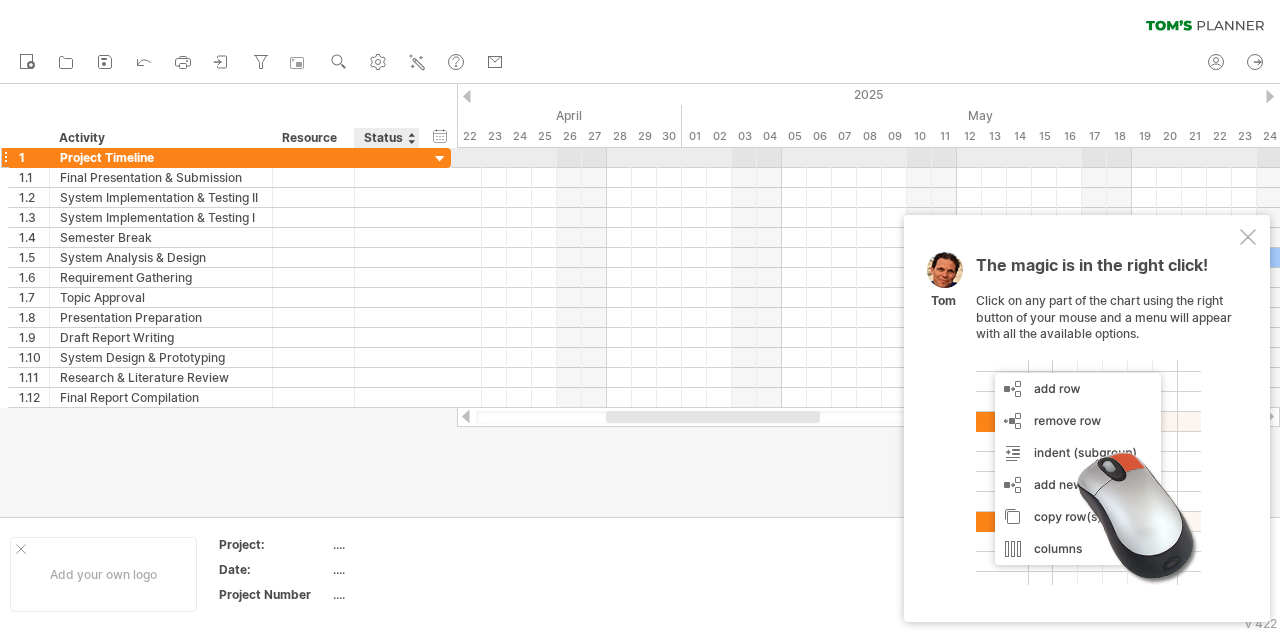 click at bounding box center [440, 159] 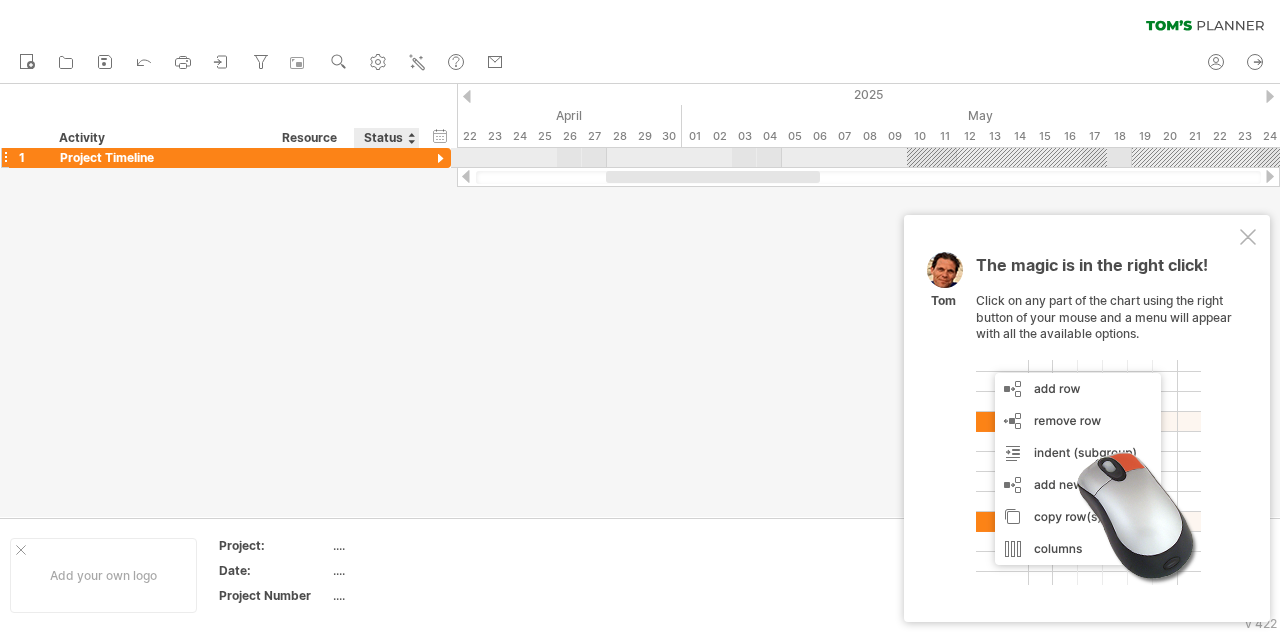 click at bounding box center [440, 159] 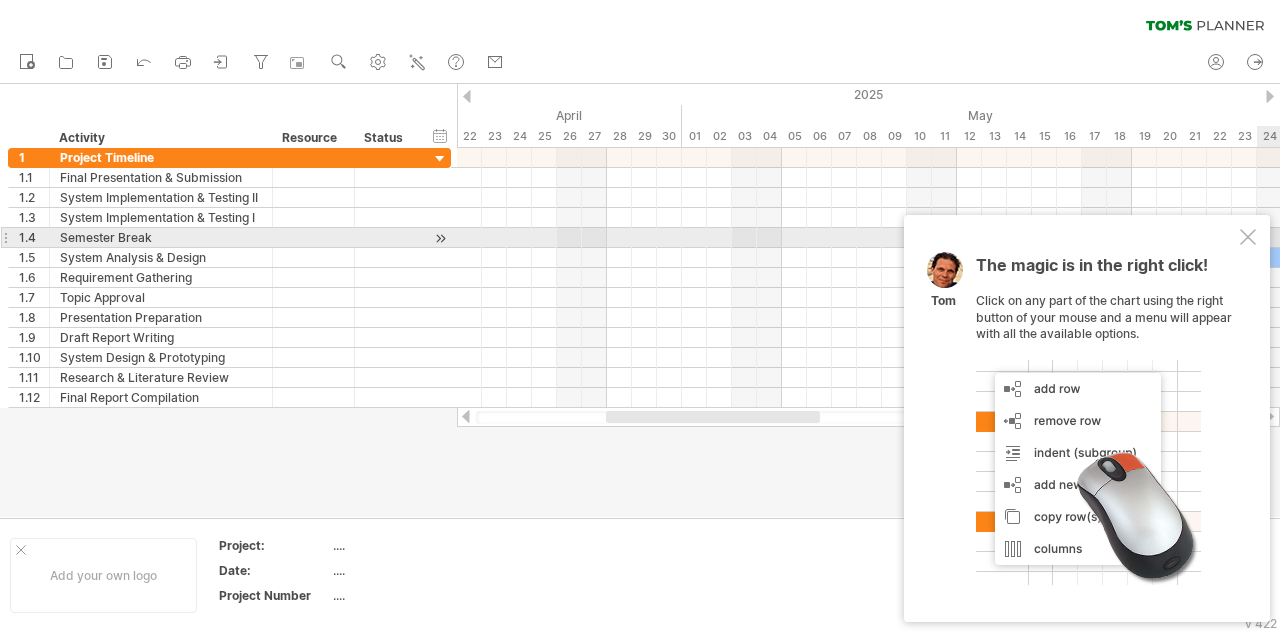 click at bounding box center (1248, 237) 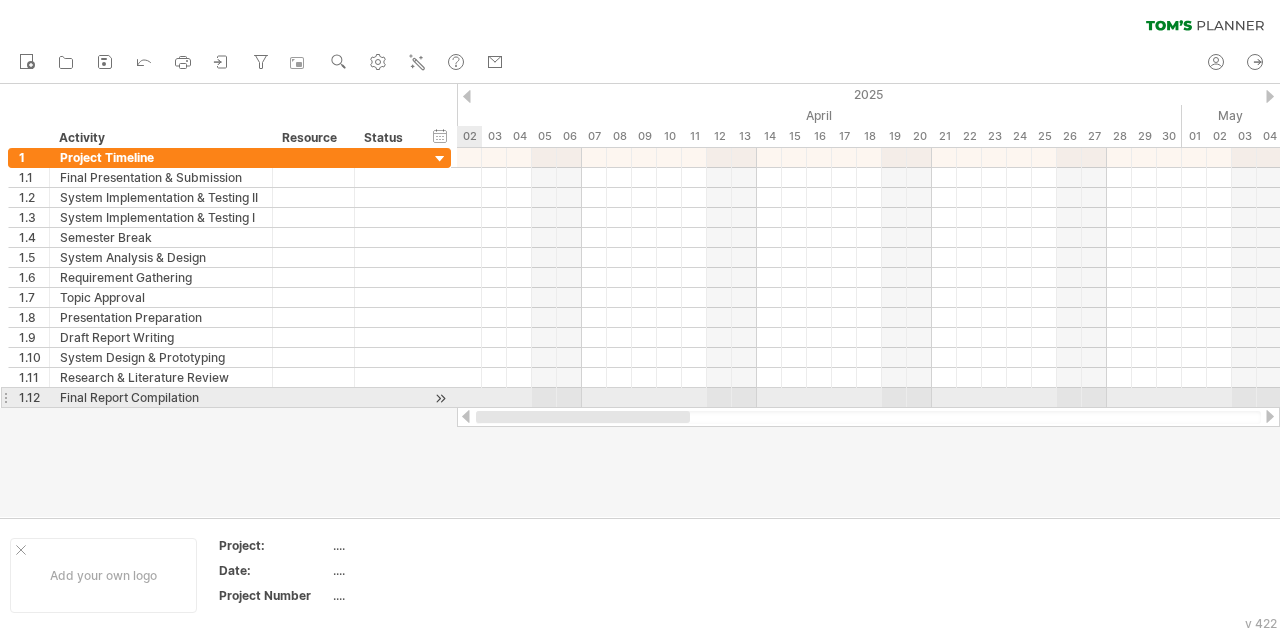drag, startPoint x: 657, startPoint y: 415, endPoint x: 464, endPoint y: 406, distance: 193.20973 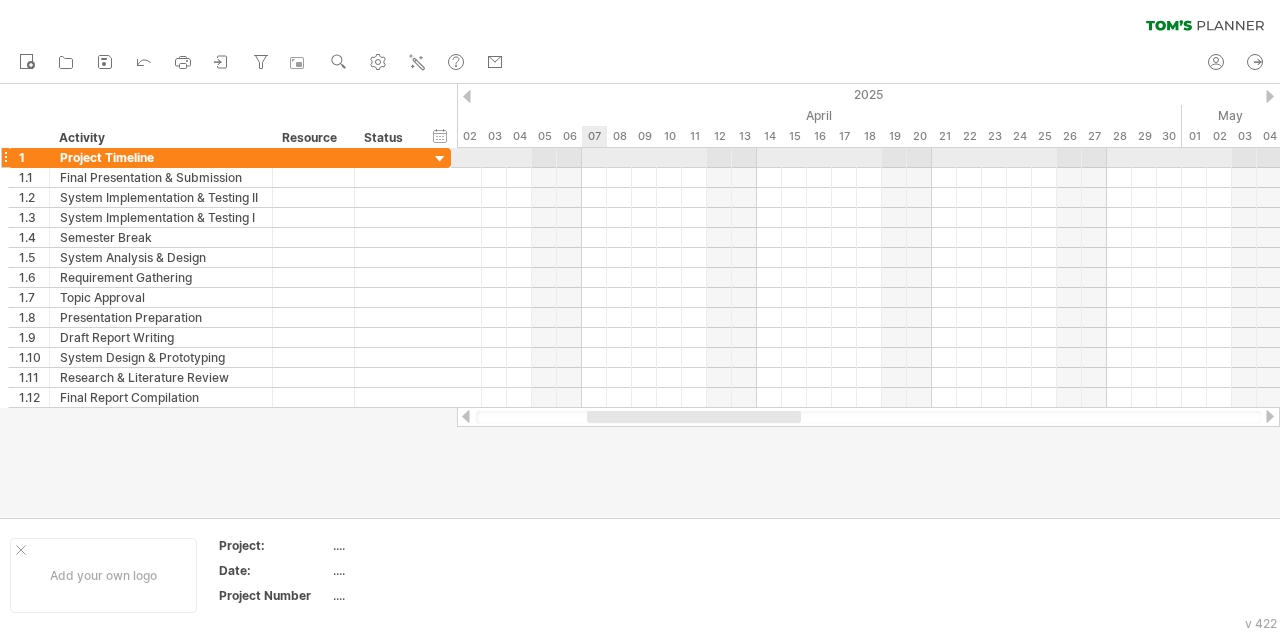 click at bounding box center (868, 158) 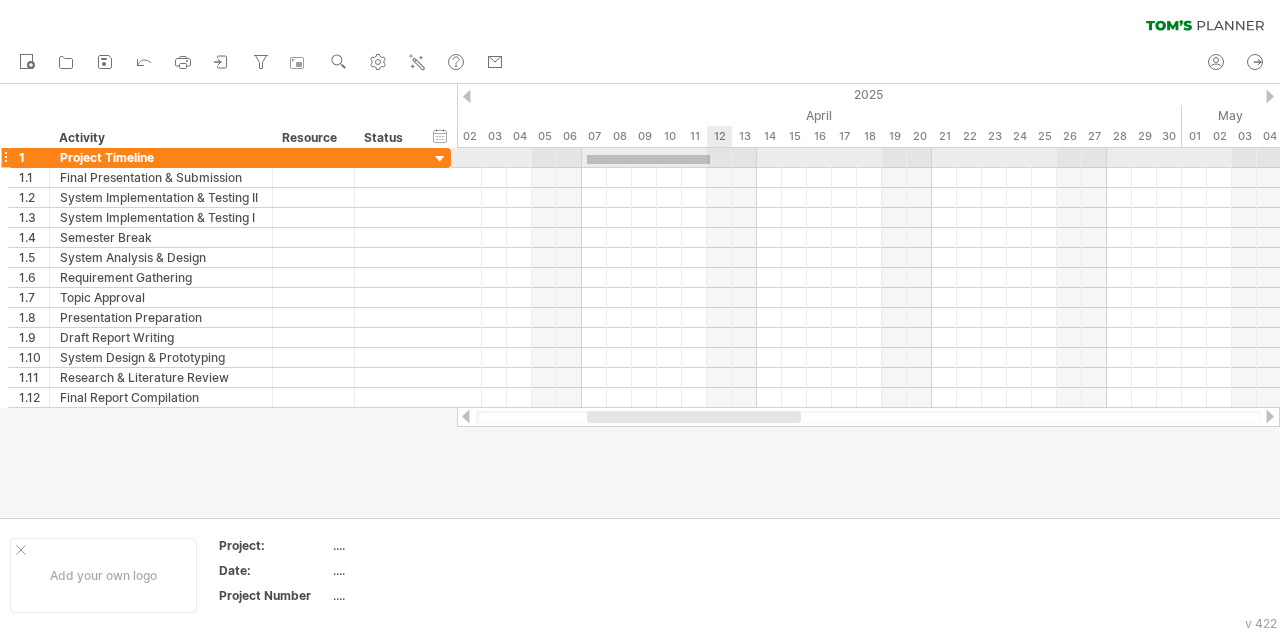 drag, startPoint x: 587, startPoint y: 155, endPoint x: 710, endPoint y: 163, distance: 123.25989 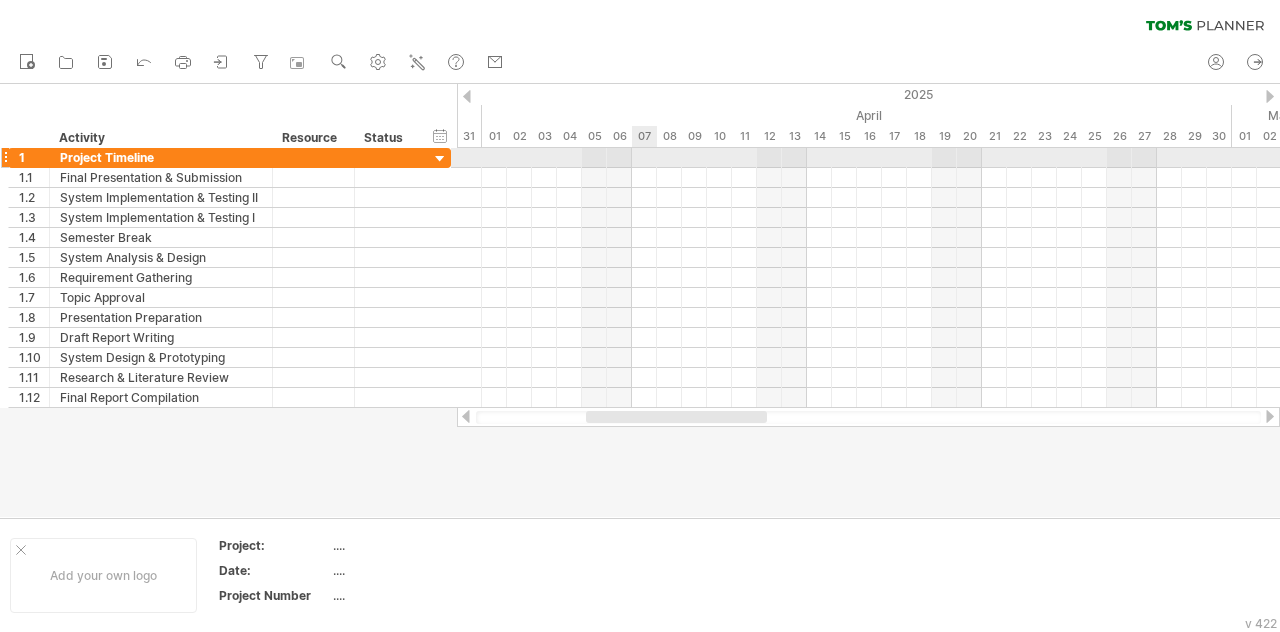 drag, startPoint x: 583, startPoint y: 142, endPoint x: 633, endPoint y: 166, distance: 55.461697 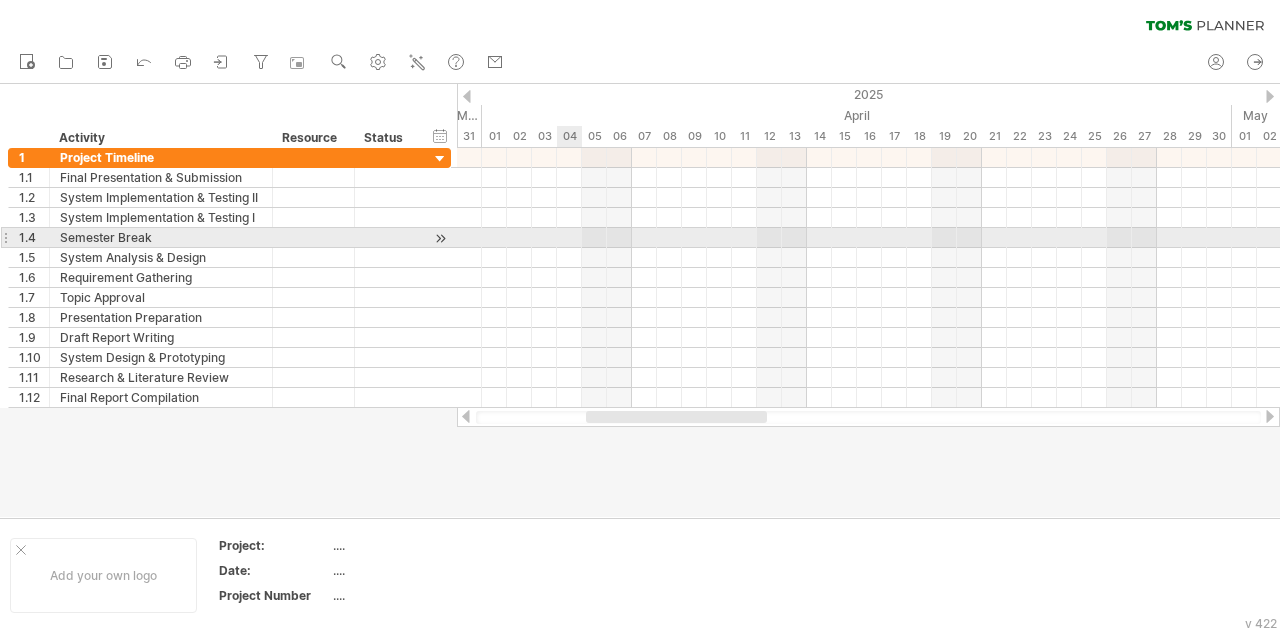 click at bounding box center [868, 238] 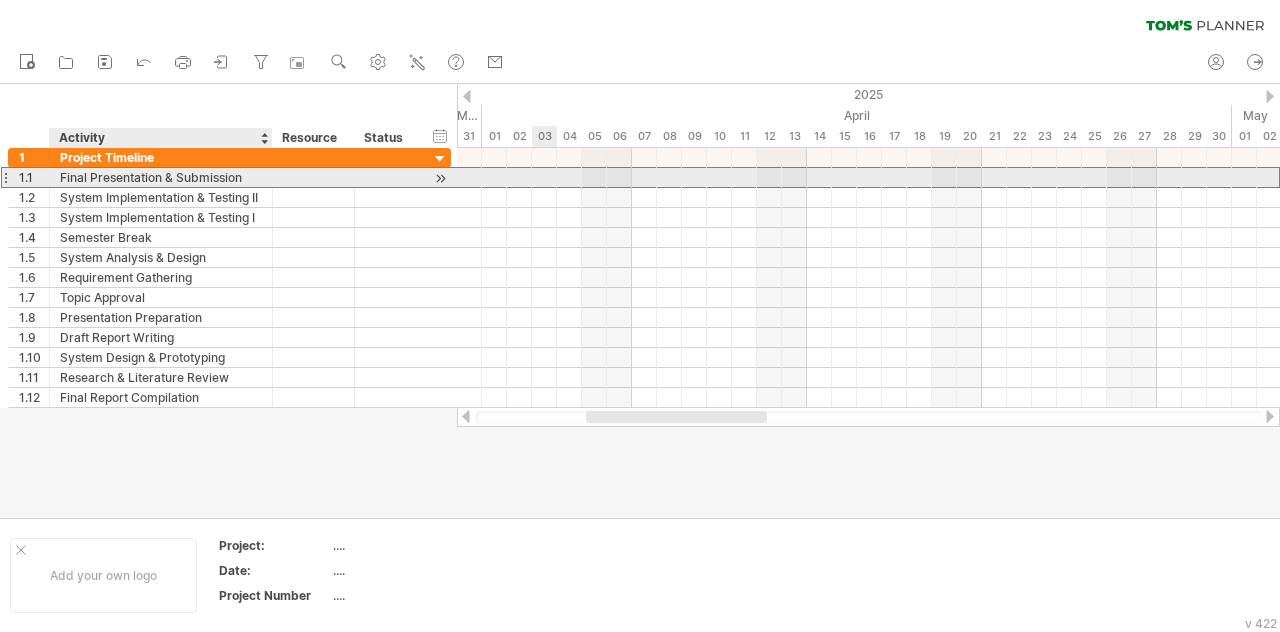 click on "Final Presentation & Submission" at bounding box center (161, 177) 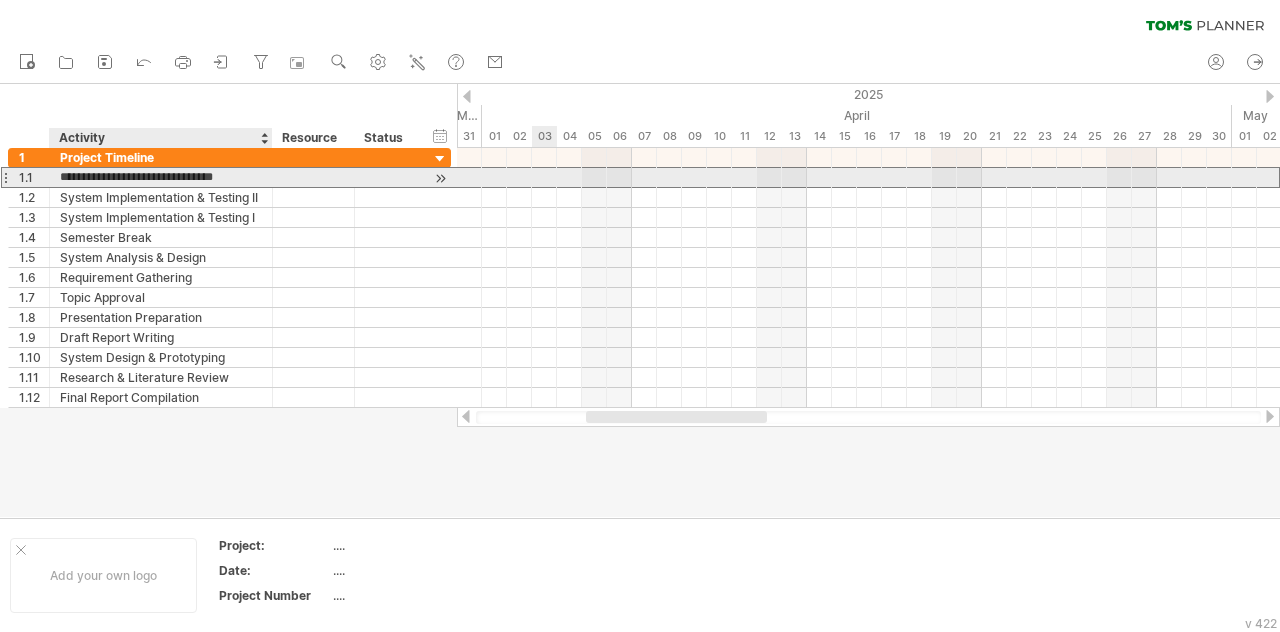 click on "**********" at bounding box center [161, 177] 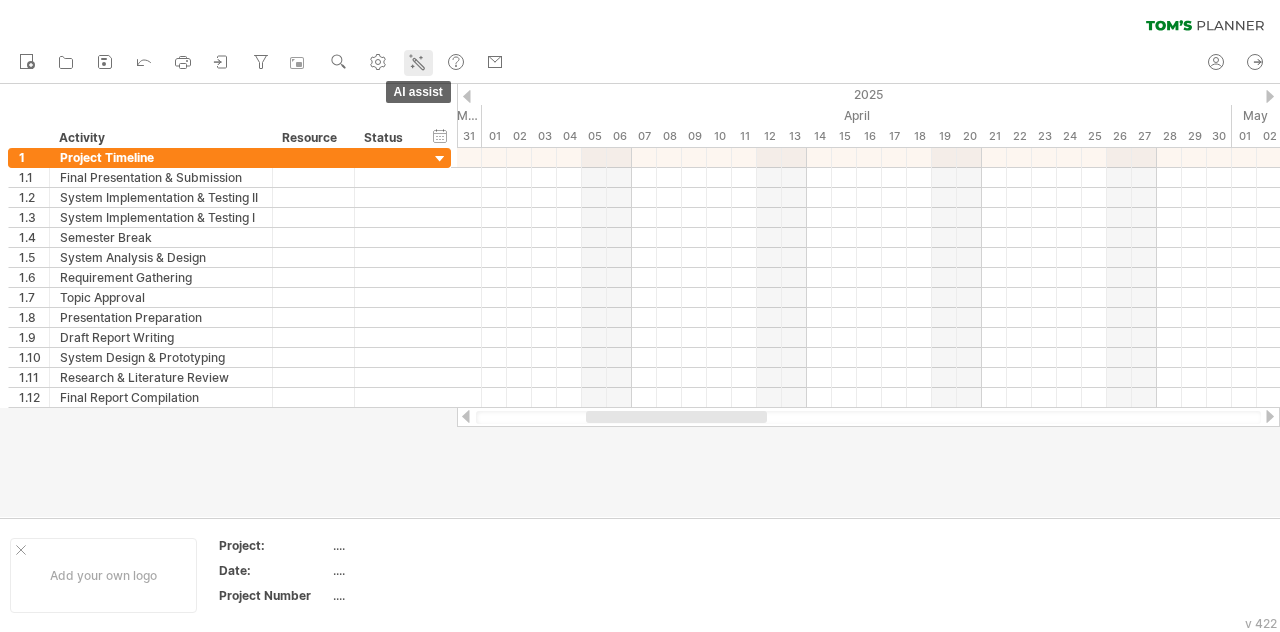 click on "AI assist" at bounding box center [418, 63] 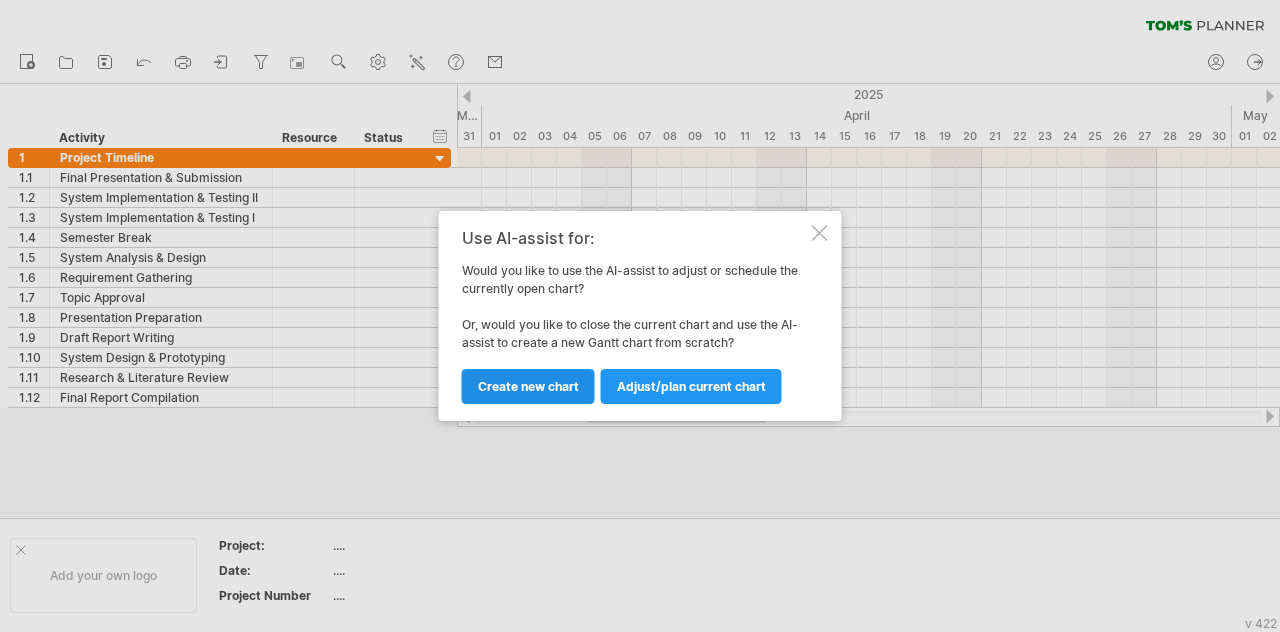 click on "Create new chart" at bounding box center [528, 386] 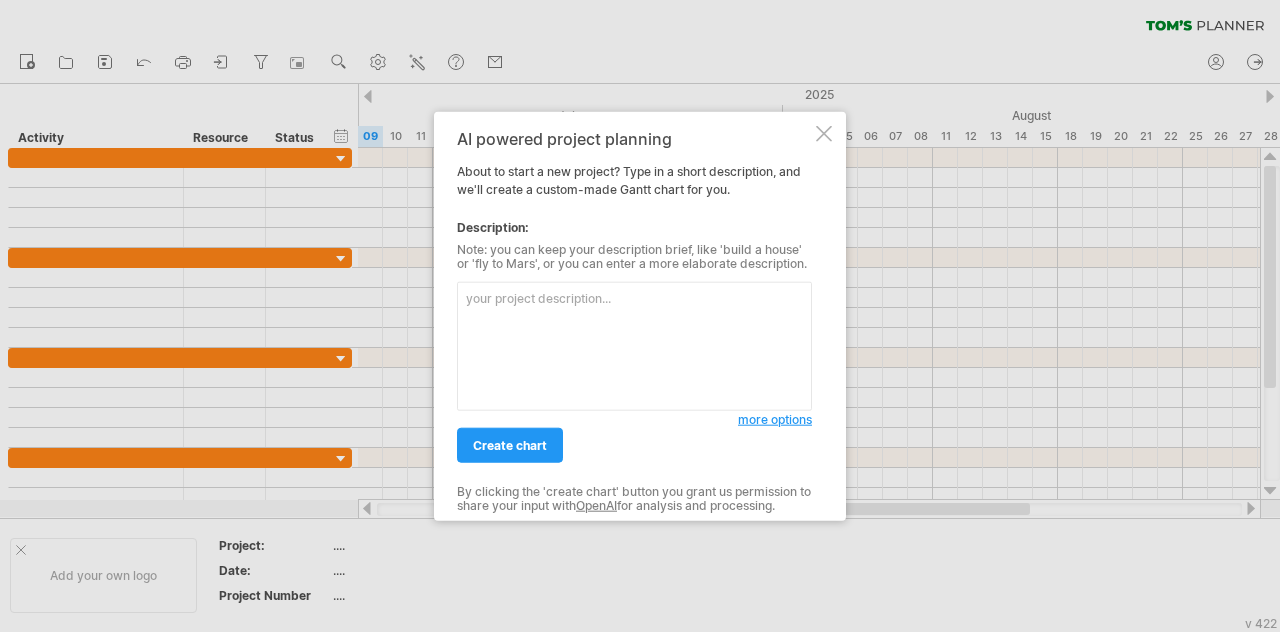 paste on "Lore Ipsu dol Sit’a Consect
Adi elit 36 seddo ei tempo. Incid ut l etdolorem al enim:
Admi Veni	Quisnost (exer)	Ullam Labo	Nis Aliq
Exeac Consequatdui & Auteirurei	1	61/49/0004	22/25/9553
Repreh Voluptatevelit & Essecil FU	14	00/79/3171	39/74/5397
Nullap Excepteursinto & Cupidat N	5	81/24/4828	11/86/7273
Proident Suntc	4	06/45/8424	93/71/8441
Quioff Deserunt & Mollit	0	10/23/0240	19/42/6402
Animidestla Perspicia	4	45/49/4519	28/11/2219
Undeo Istenatu	3	08/56/1647	96/36/1818
Errorvolupta Accusantium	6	56/82/7228	14/97/0896
Dolor Laudan Totamre	2	53/32/1005	15/81/6802
Aperia Eaquei & Quaeabilloi	18	23/43/9043	55/91/3070
Veritati & Quasiarchi Beatae	6	07/83/0022	68/85/5349
Vitae Dictae Nemoenimips	2	88/91/8676	83/49/7777
✅ Quiavoluptas asp Aut’o Fugitco:
Magn dol eosr seq nesc:
Neque “Porro Quis” dol adip num eiusm temporai.
Magnamqu etiam minus solut:
Nobi elig
Optio cumq (ni/im/quop)
Facerepo (assu repe tem autemq of debi)
Rer nec saepe ev volup repudi re ita earu (h.t., Sapiente, Delectusrei, Volup..." 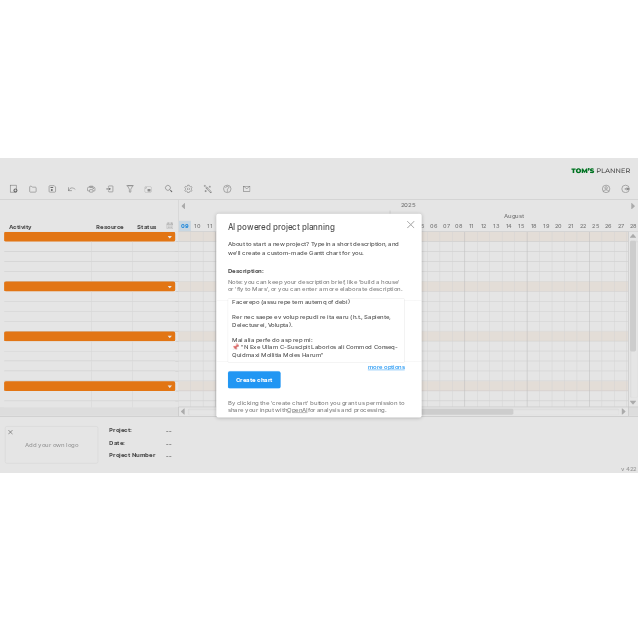 scroll, scrollTop: 494, scrollLeft: 0, axis: vertical 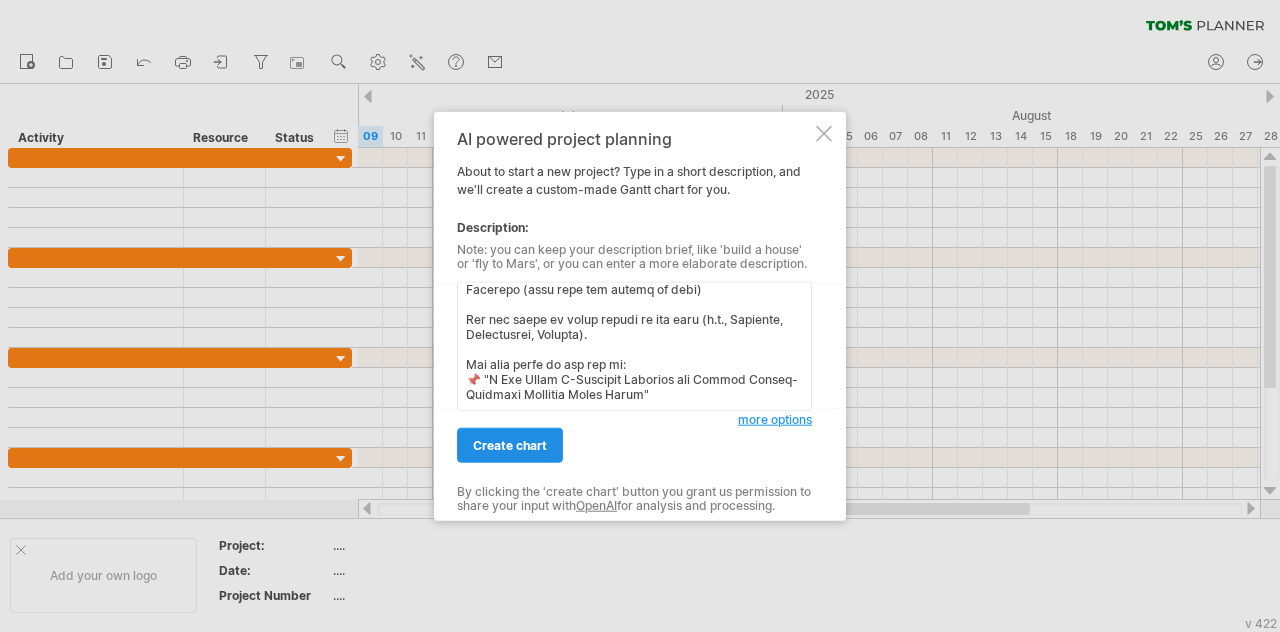 type on "Lore Ipsu dol Sit’a Consect
Adi elit 45 seddo ei tempo. Incid ut l etdolorem al enim:
Admi Veni Quisnost (exer) Ullam Labo Nis Aliq
Exeac Consequatdui & Auteirurei 6 88/57/5765 51/12/6376
Repreh Voluptatevelit & Essecil FU 99 12/20/2407 80/40/2688
Nullap Excepteursinto & Cupidat N 9 13/01/7619 83/52/3550
Proident Suntc 6 81/17/0388 72/90/0484
Quioff Deserunt & Mollit 0 60/65/6831 74/28/3762
Animidestla Perspicia 0 18/77/5947 61/01/2664
Undeo Istenatu 3 46/09/2775 59/88/5562
Errorvolupta Accusantium 8 76/33/0598 00/18/5610
Dolor Laudan Totamre 9 12/73/5324 82/42/5834
Aperia Eaquei & Quaeabilloi 82 02/62/6316 79/54/2687
Veritati & Quasiarchi Beatae 4 90/41/3663 33/62/8639
Vitae Dictae Nemoenimips 7 38/51/0881 75/82/7541
✅ Quiavoluptas asp Aut’o Fugitco:
Magn dol eosr seq nesc:
Neque “Porro Quis” dol adip num eiusm temporai.
Magnamqu etiam minus solut:
Nobi elig
Optio cumq (ni/im/quop)
Facerepo (assu repe tem autemq of debi)
Rer nec saepe ev volup repudi re ita earu (h.t., Sapiente, Delectusrei, Volup..." 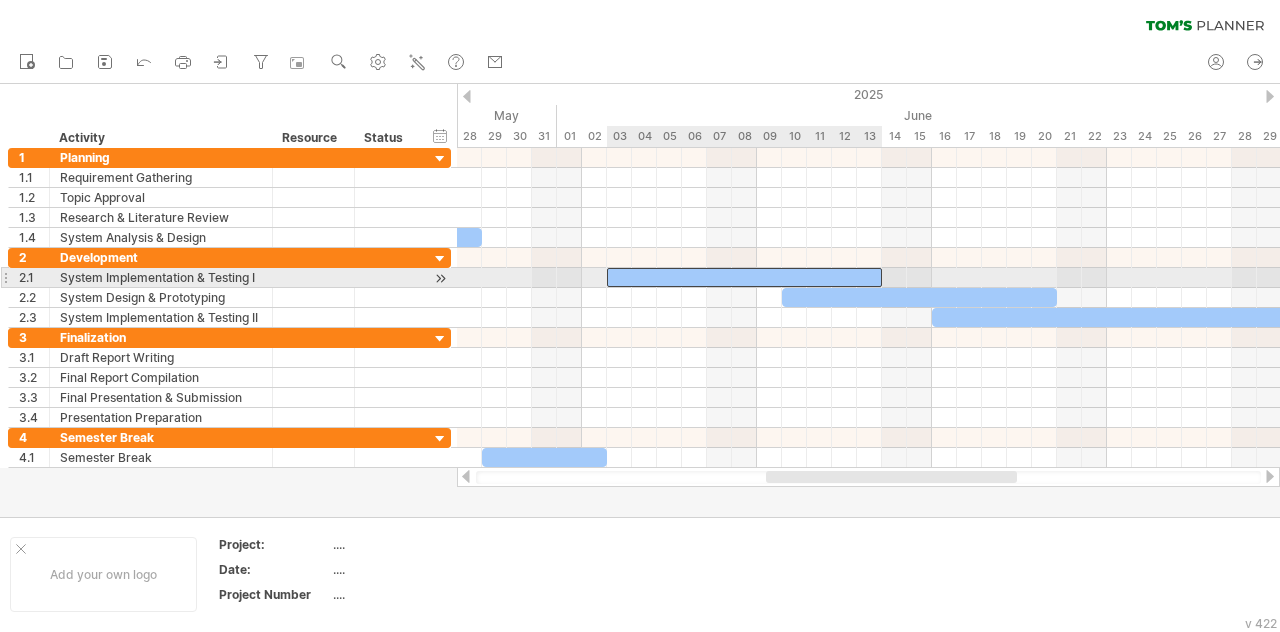 click at bounding box center (744, 277) 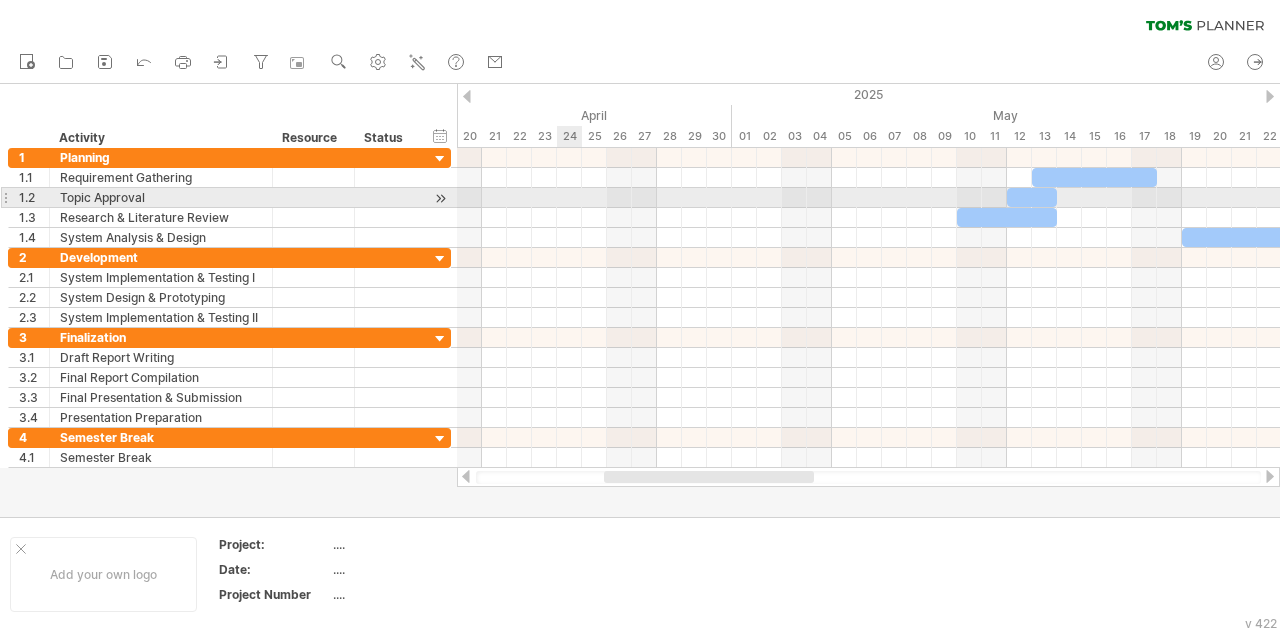 click at bounding box center [868, 198] 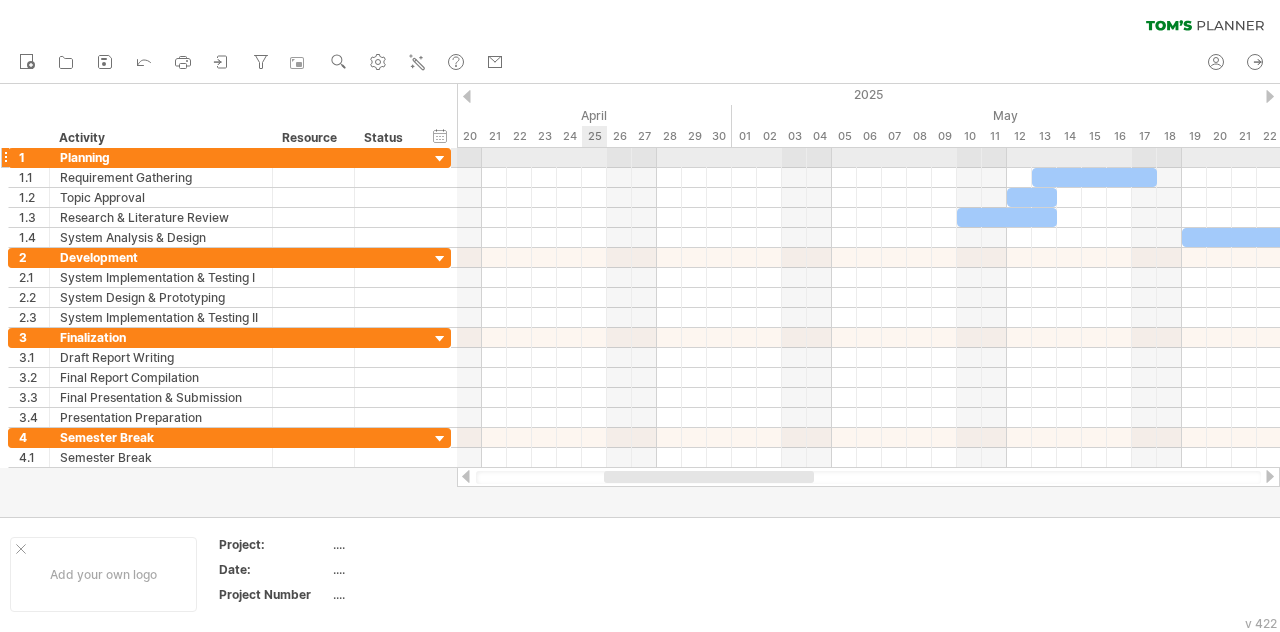 click at bounding box center (868, 158) 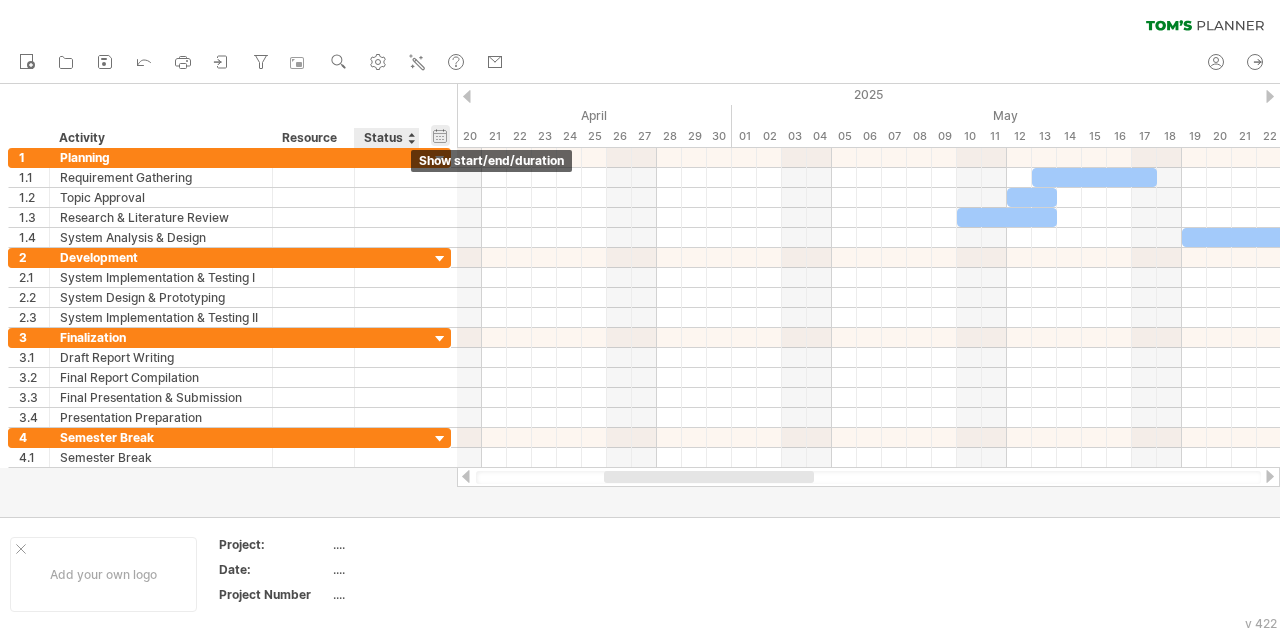 click on "hide start/end/duration show start/end/duration" at bounding box center [440, 135] 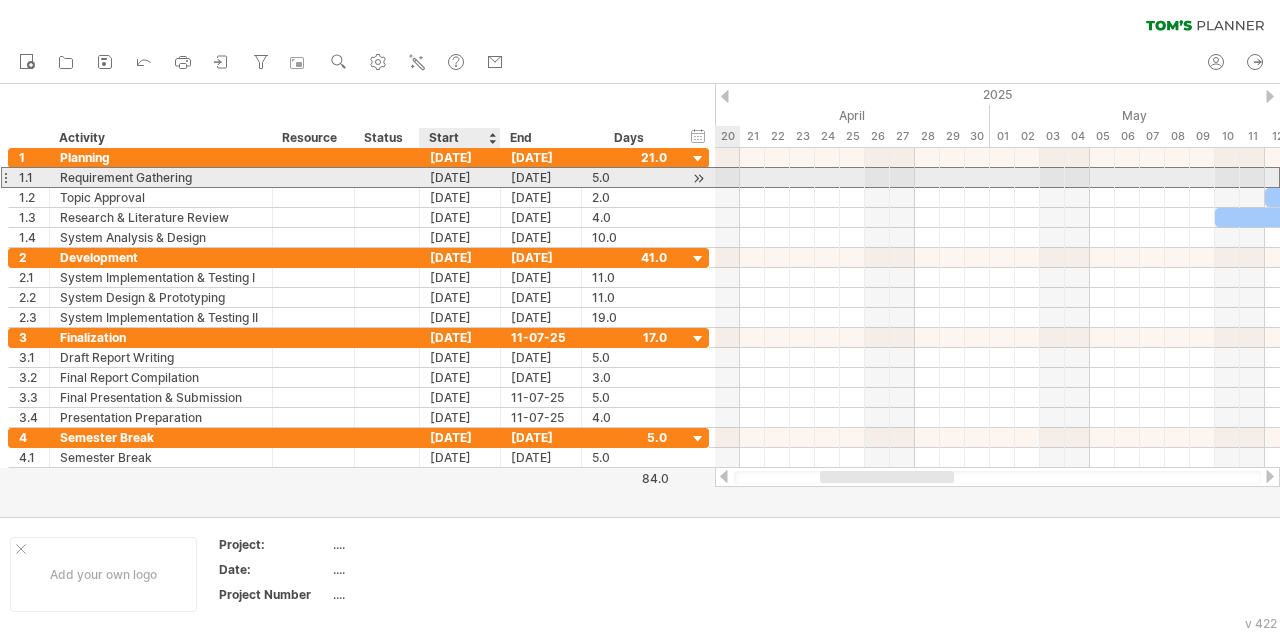 click on "[DATE]" at bounding box center [460, 177] 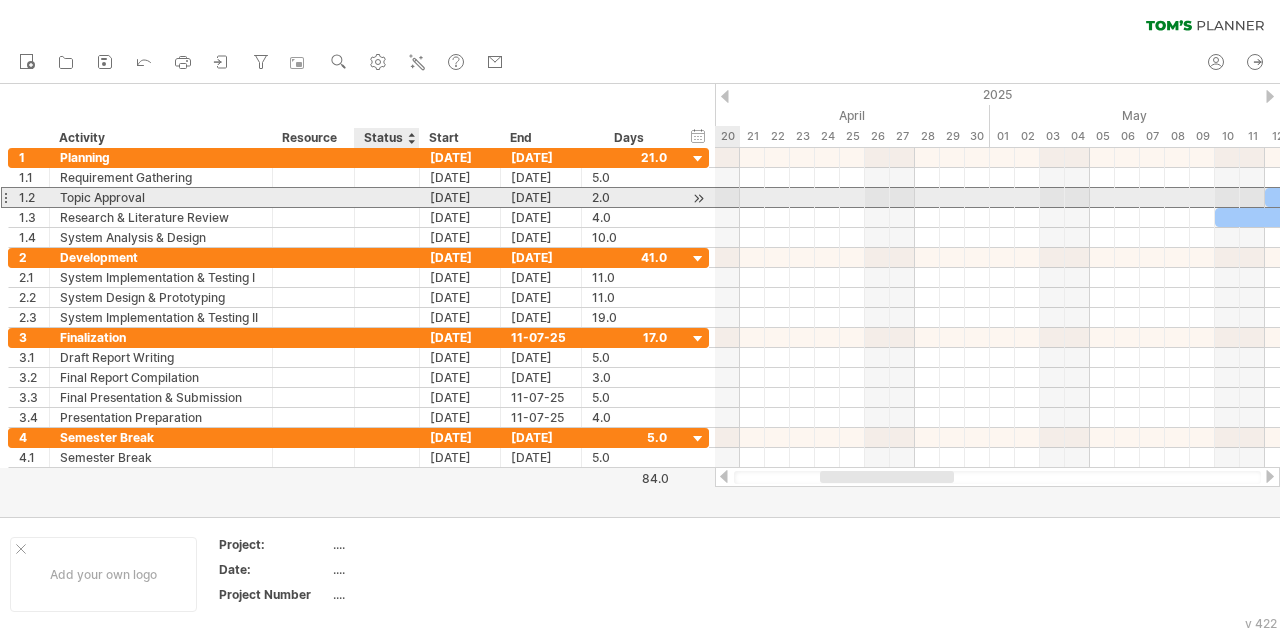 click at bounding box center (161, 197) 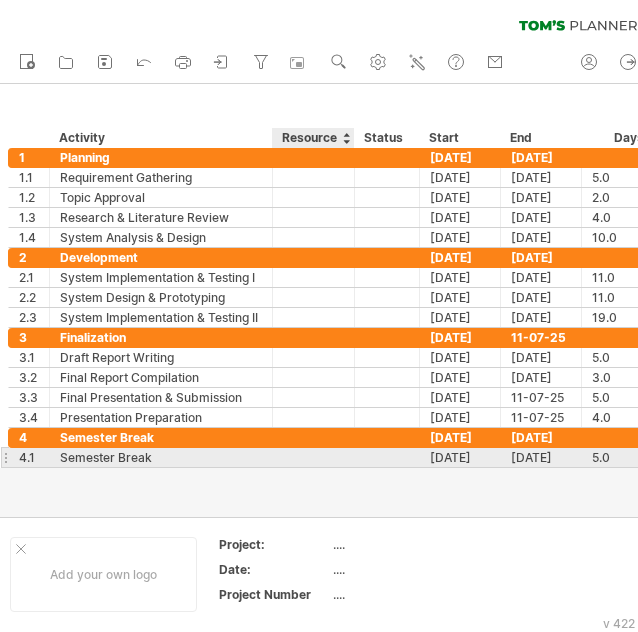 click on "**********" at bounding box center [357, 308] 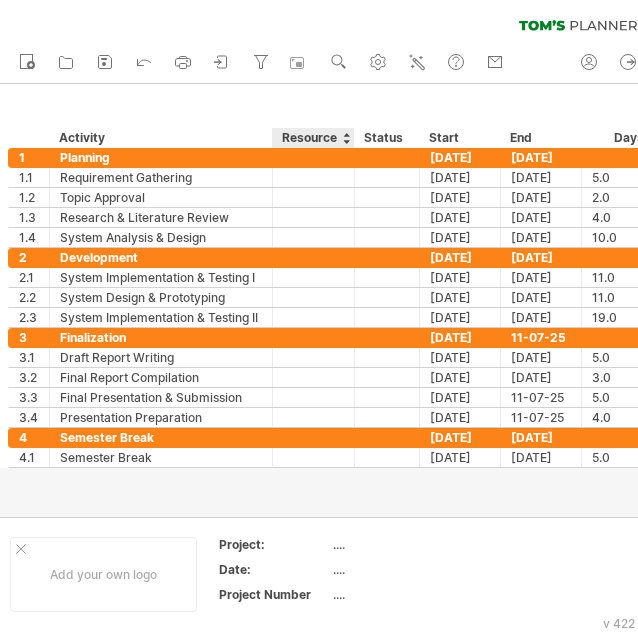 click at bounding box center (319, 300) 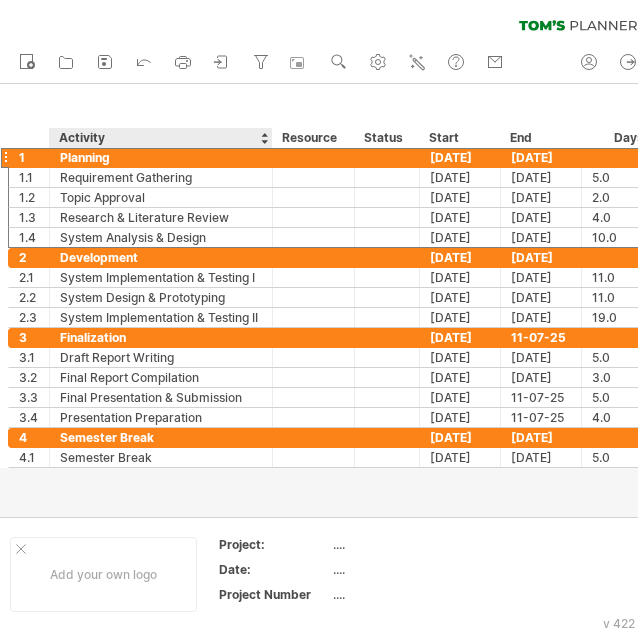 click on "Planning" at bounding box center (161, 157) 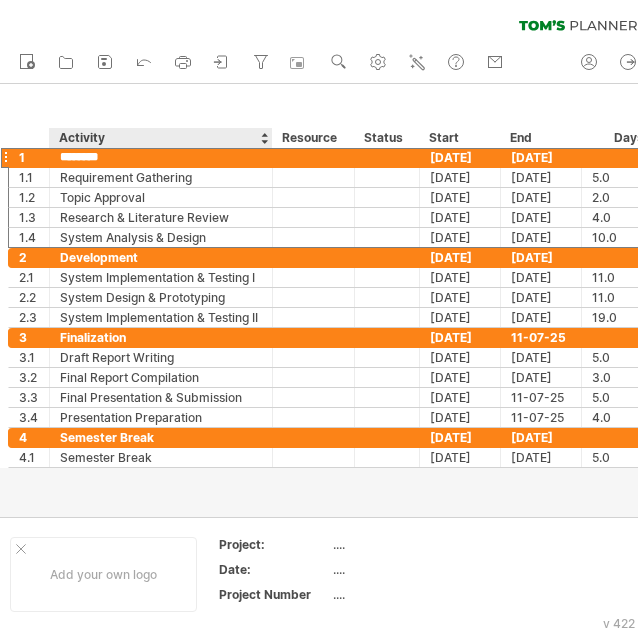 click on "********" at bounding box center [161, 157] 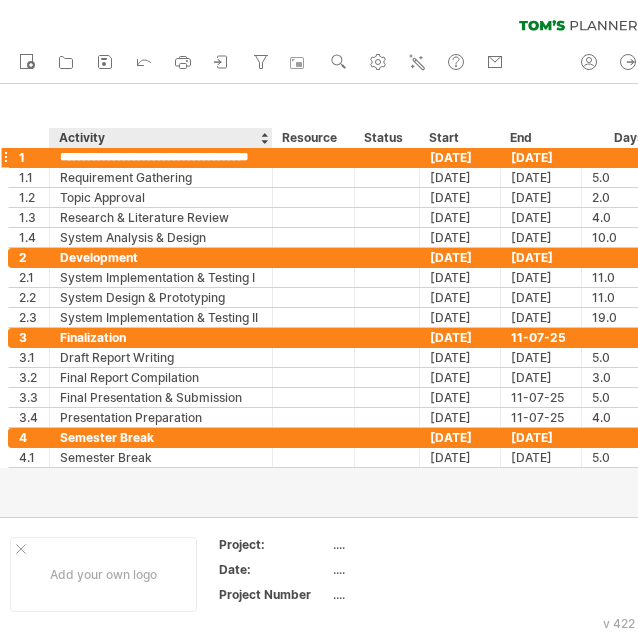 scroll, scrollTop: 0, scrollLeft: 35, axis: horizontal 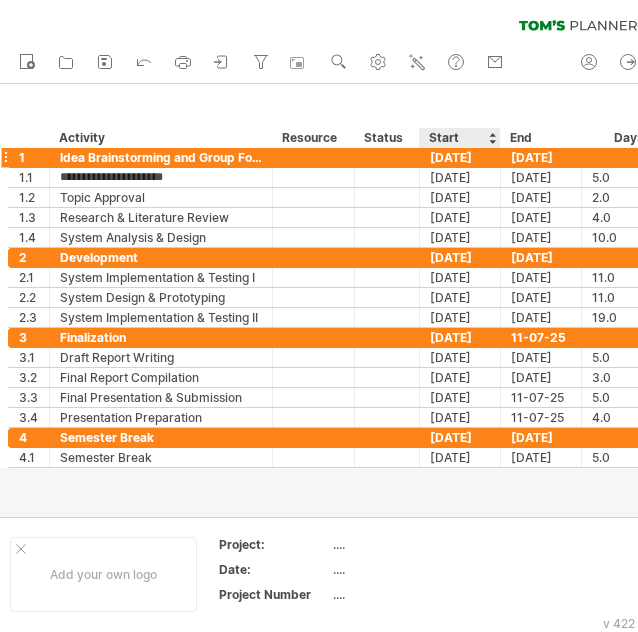 click on "[DATE]" at bounding box center (460, 157) 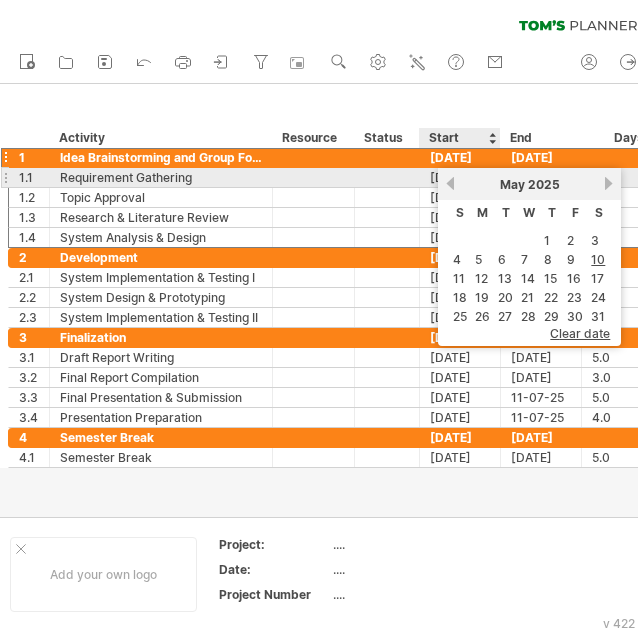 click on "previous" at bounding box center (450, 183) 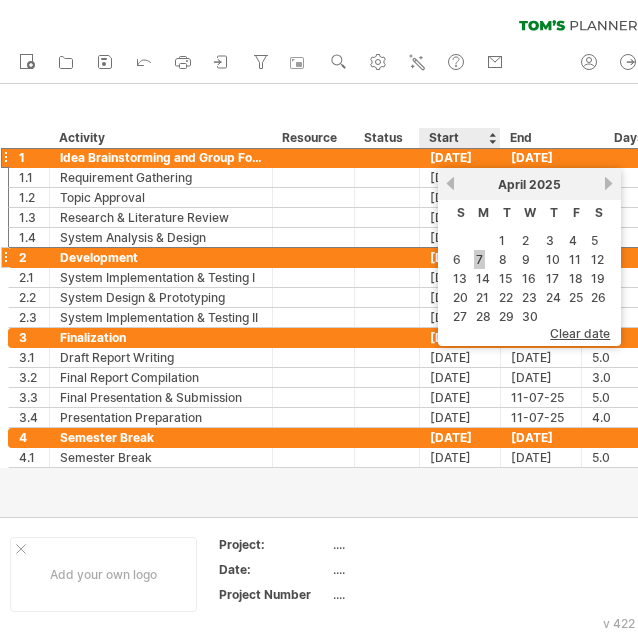 click on "7" at bounding box center [479, 259] 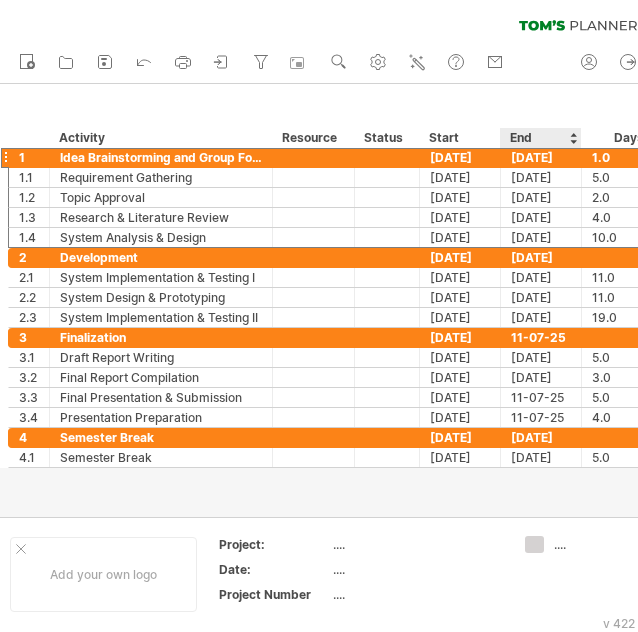 click on "[DATE]" at bounding box center [541, 157] 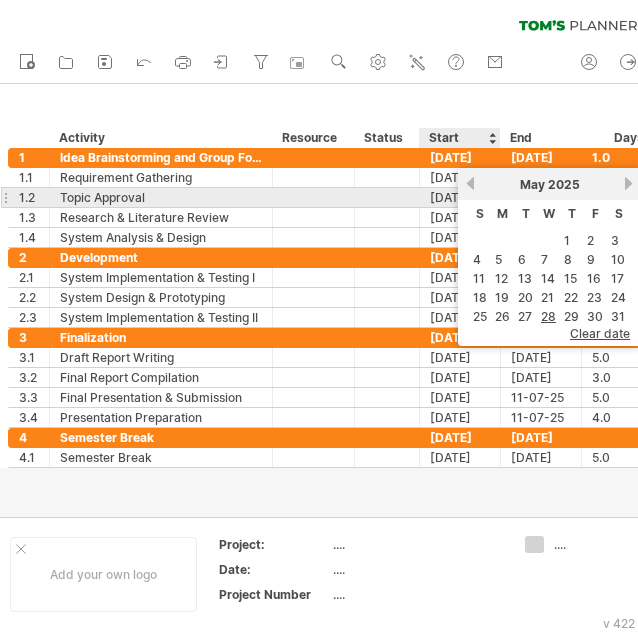 click on "previous" at bounding box center (470, 183) 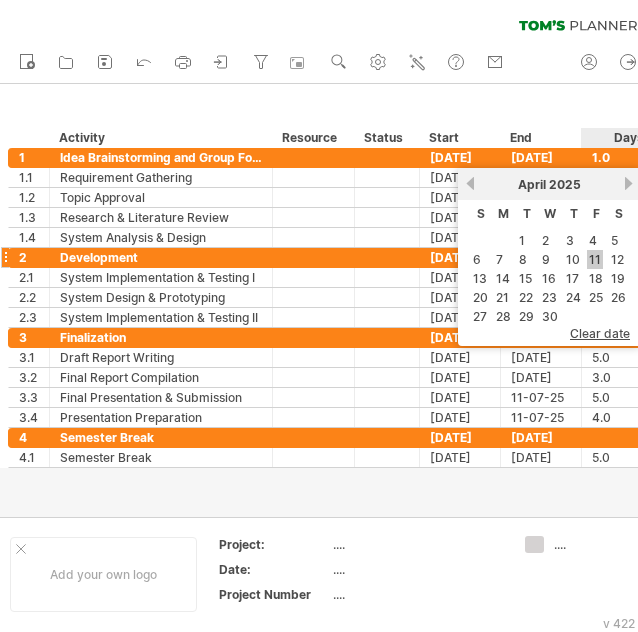 click on "11" at bounding box center [595, 259] 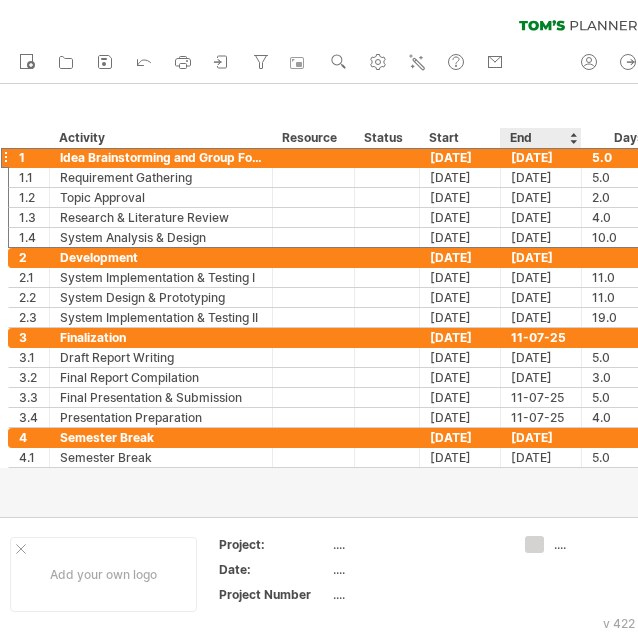 click on "[DATE]" at bounding box center (541, 157) 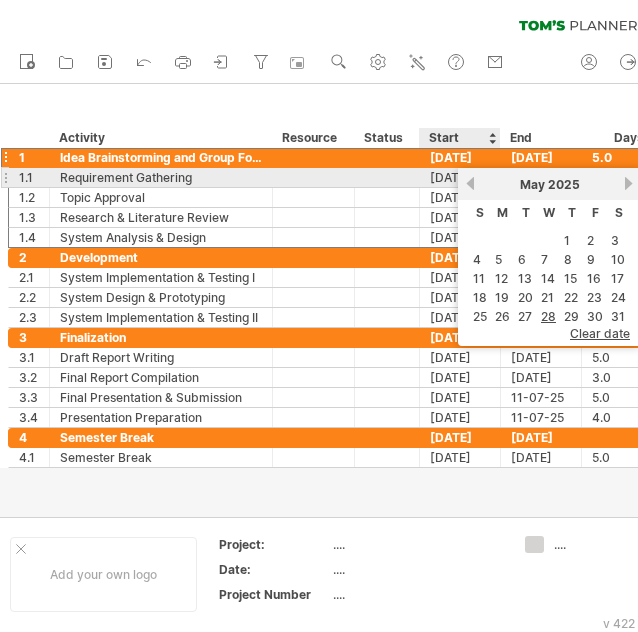 click on "previous" at bounding box center [470, 183] 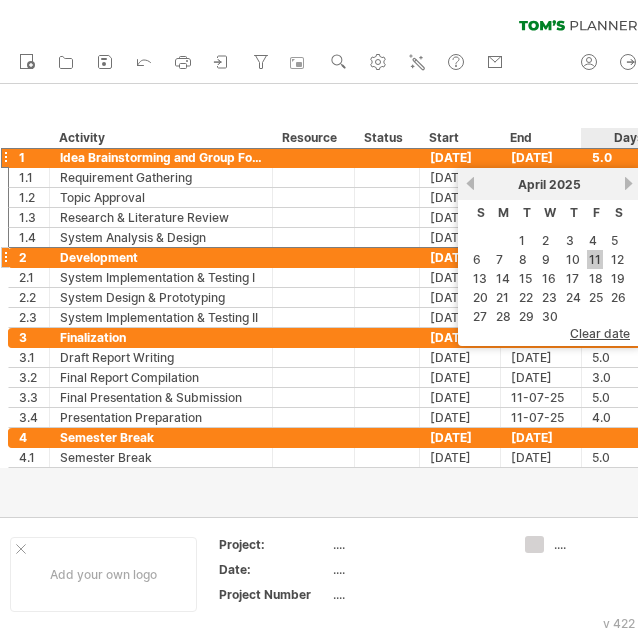 click on "11" at bounding box center (595, 259) 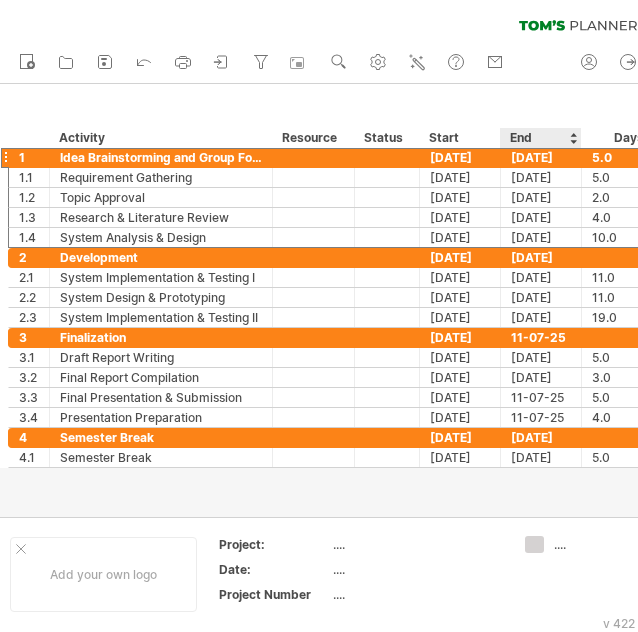 click on "[DATE]" at bounding box center [541, 157] 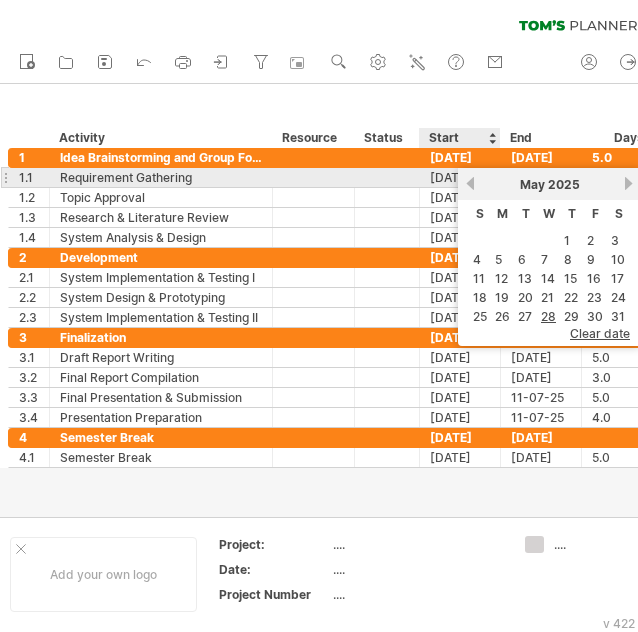 click on "previous" at bounding box center [470, 183] 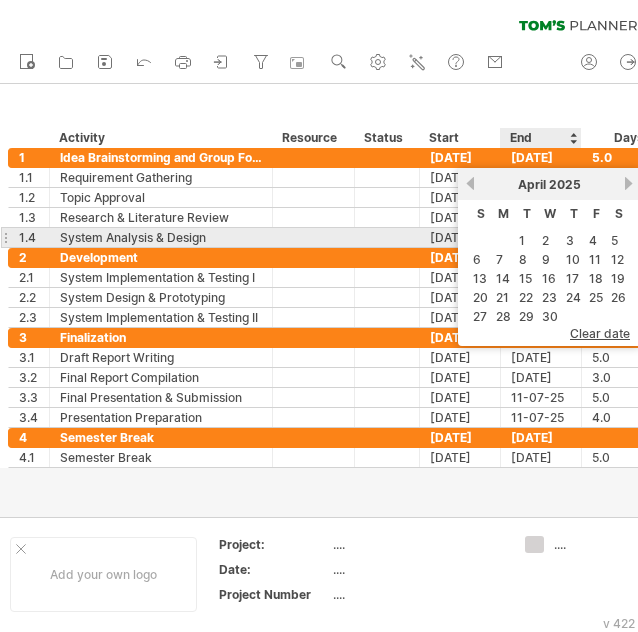 click on "1" at bounding box center (526, 240) 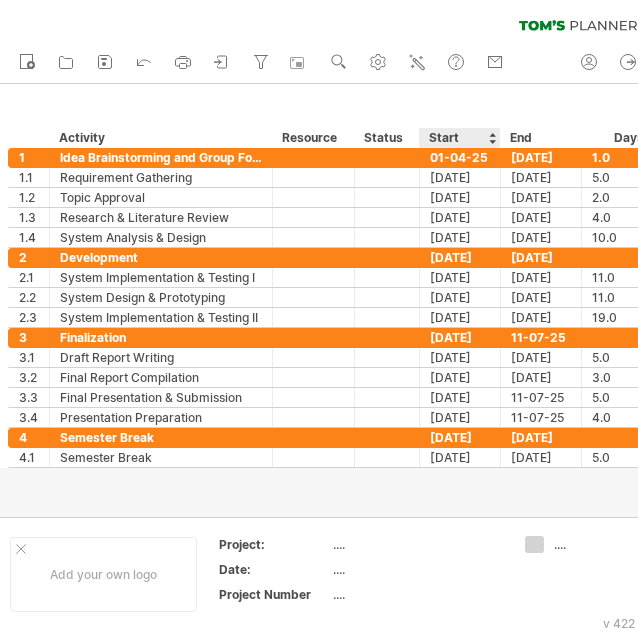 click on "Start" at bounding box center [459, 138] 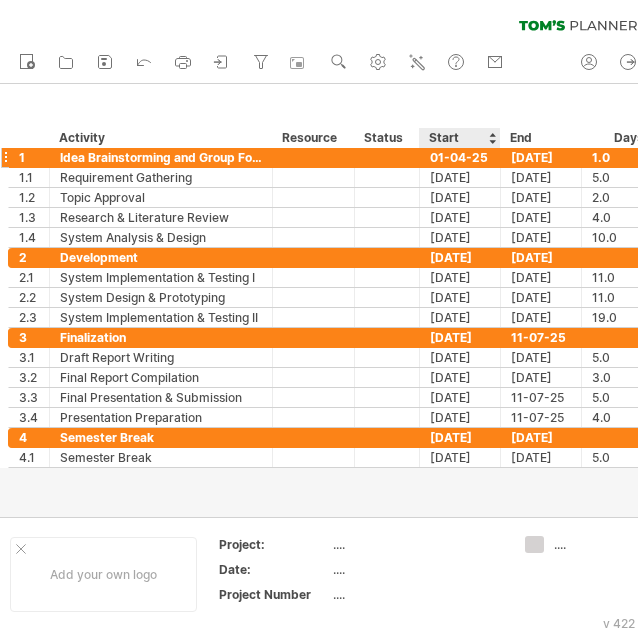 click on "01-04-25" at bounding box center (460, 157) 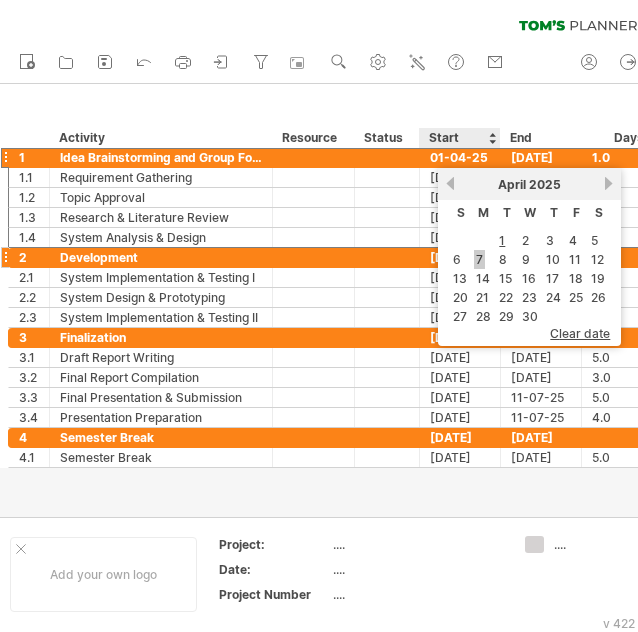 click on "7" at bounding box center (479, 259) 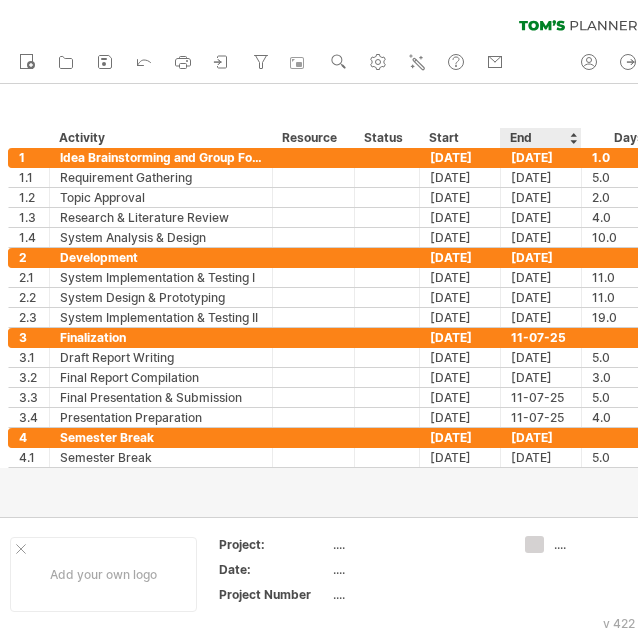 click on "End" at bounding box center [540, 138] 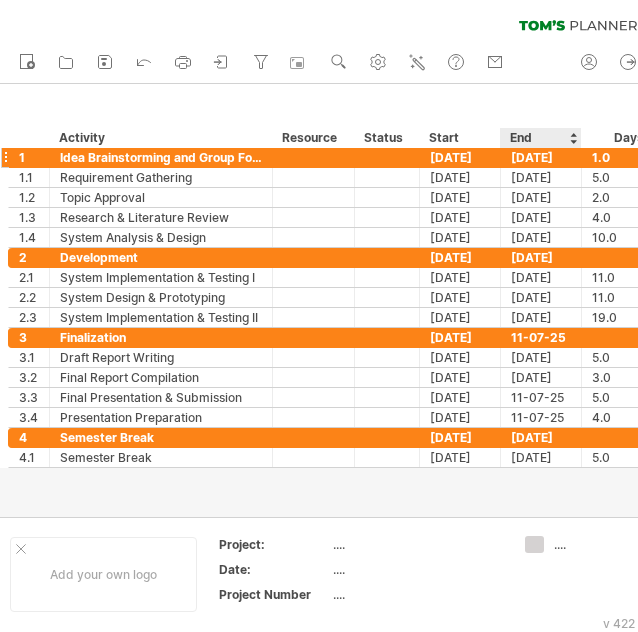click on "[DATE]" at bounding box center [541, 157] 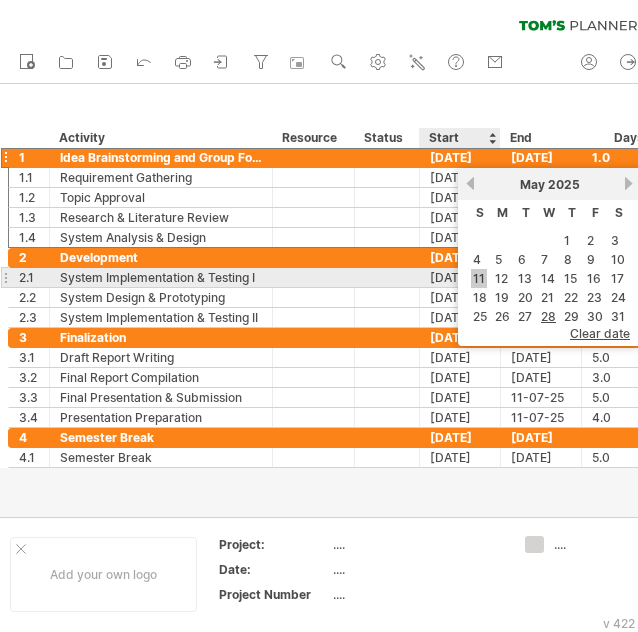 click on "11" at bounding box center [615, 240] 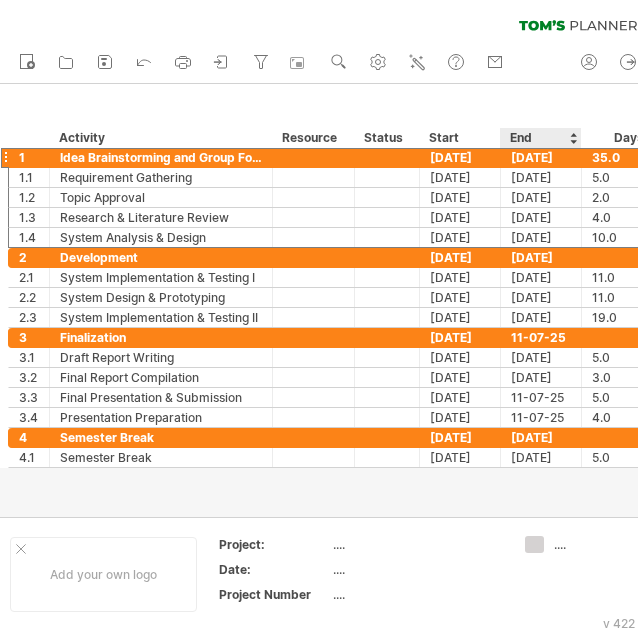 click on "[DATE]" at bounding box center [541, 157] 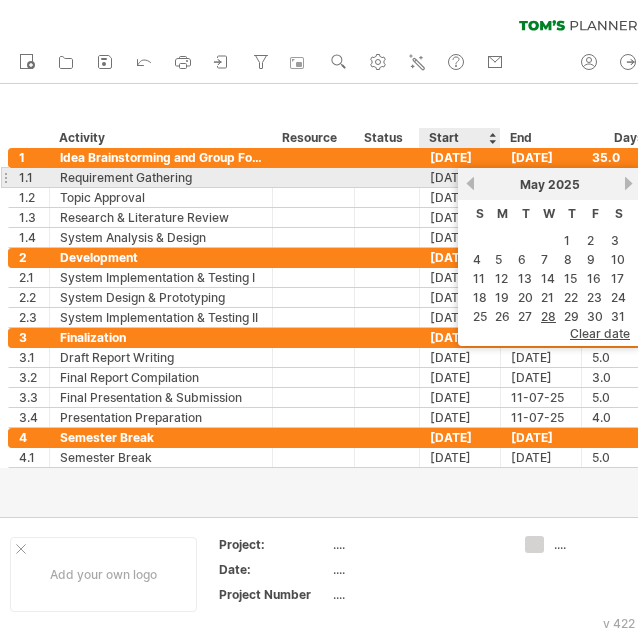 click on "previous" at bounding box center [470, 183] 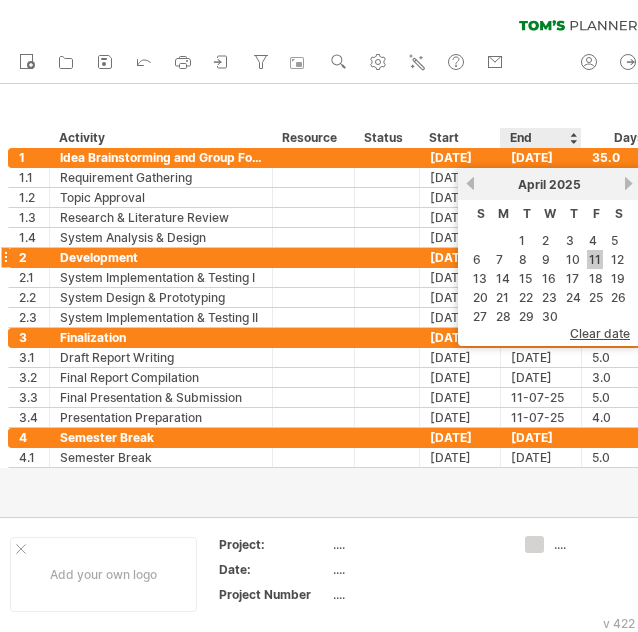click on "11" at bounding box center [595, 259] 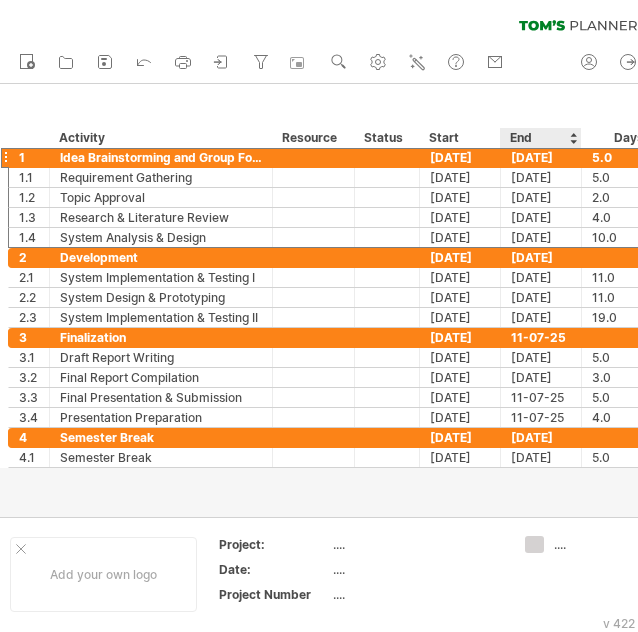 click on "[DATE]" at bounding box center [541, 157] 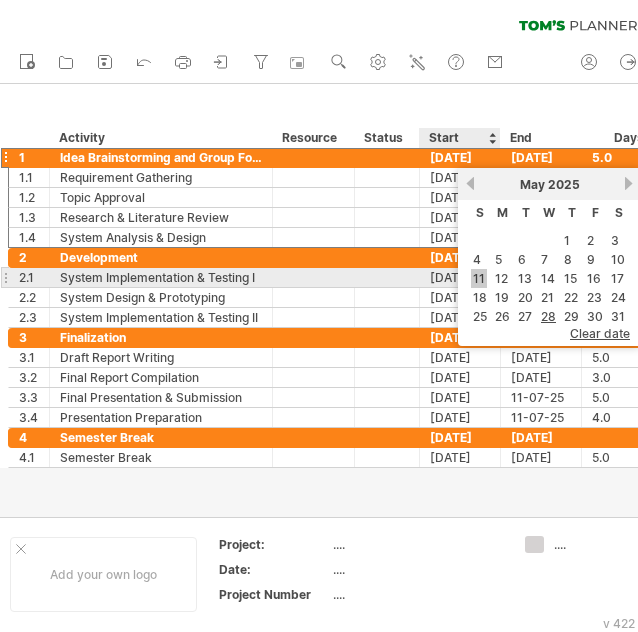 click on "11" at bounding box center (479, 278) 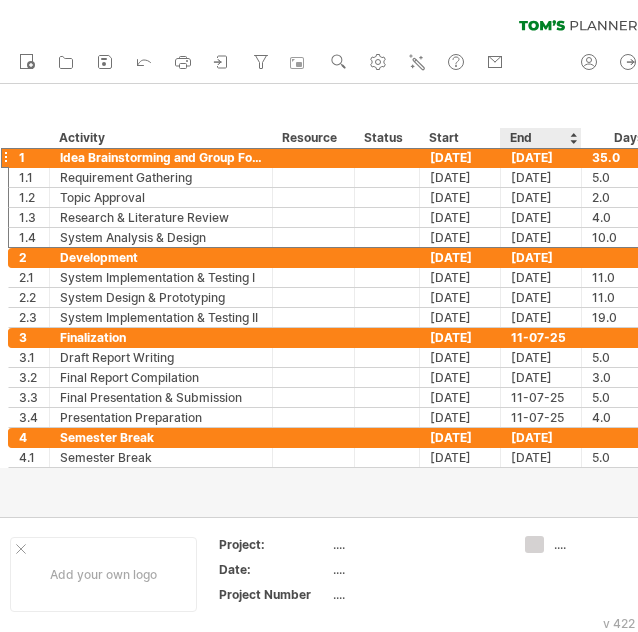 click on "[DATE]" at bounding box center (541, 157) 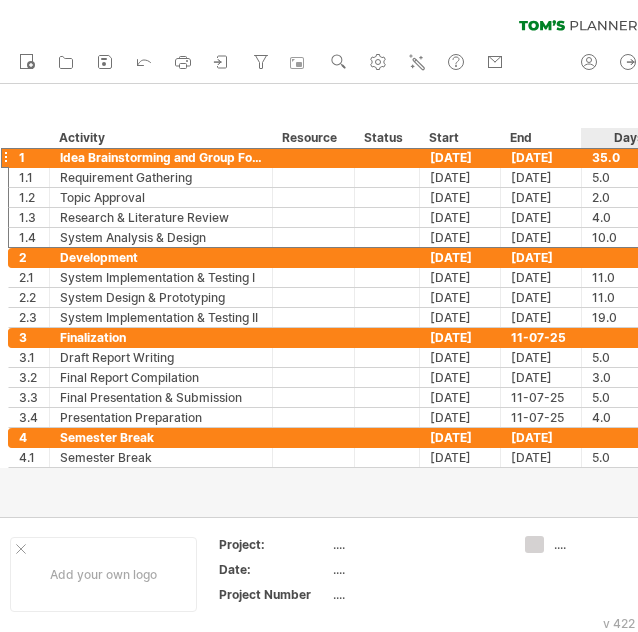 click on "35.0" at bounding box center (629, 157) 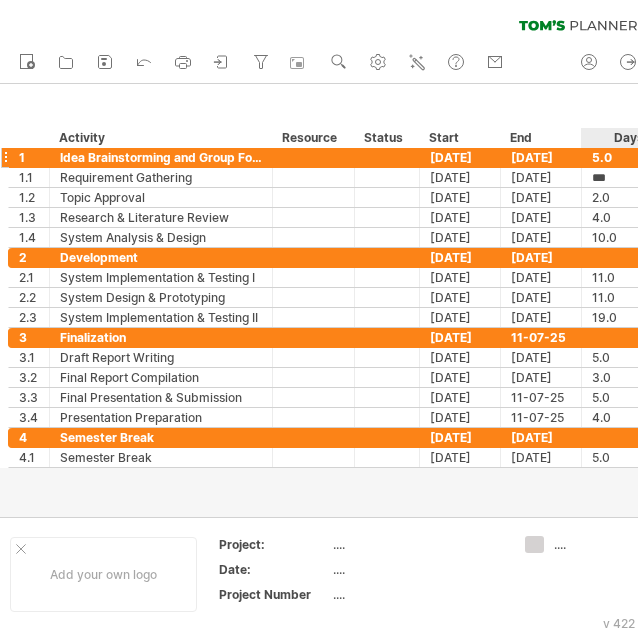 scroll, scrollTop: 0, scrollLeft: 0, axis: both 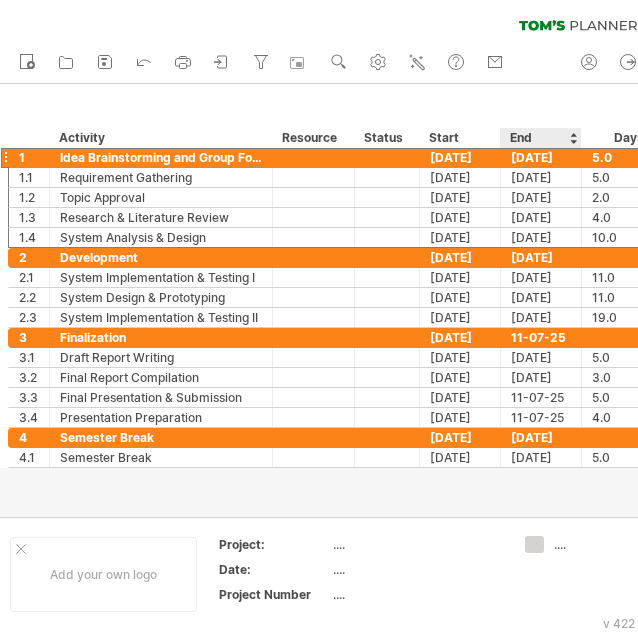 click on "[DATE]" at bounding box center [541, 157] 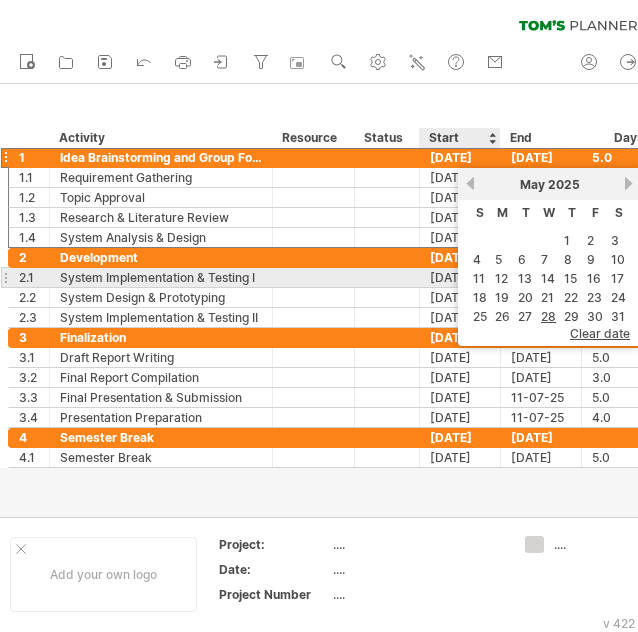 click on "11" at bounding box center (480, 240) 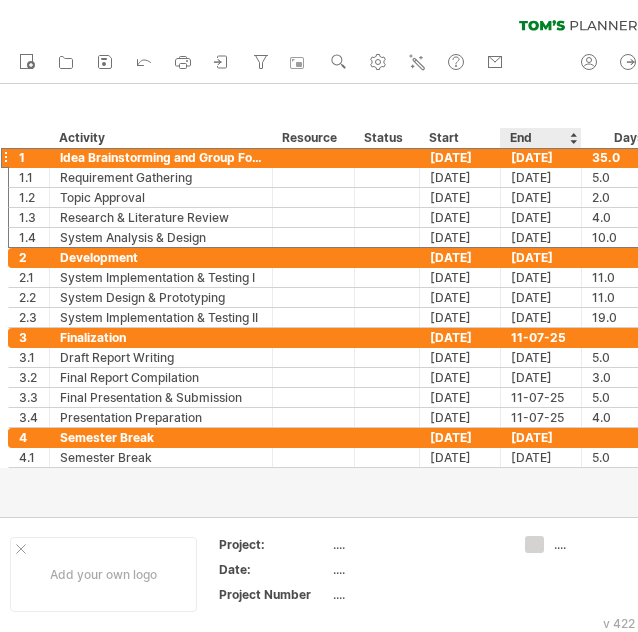 click on "[DATE]" at bounding box center (541, 157) 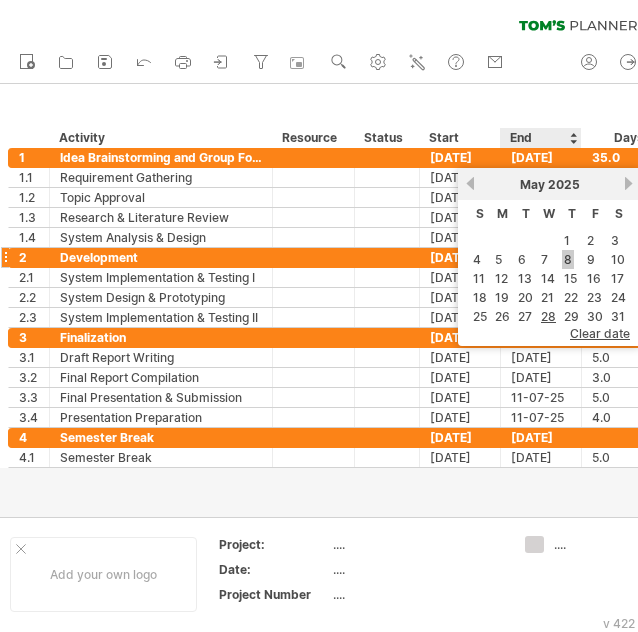 click on "8" at bounding box center (568, 259) 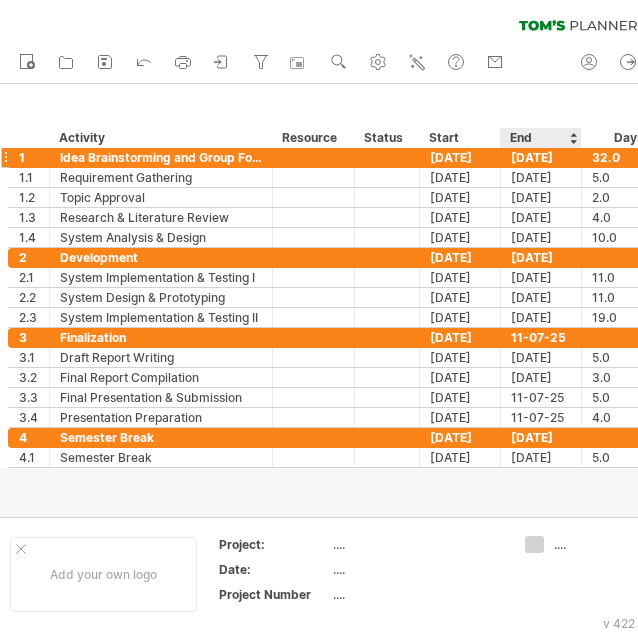 click on "[DATE]" at bounding box center (541, 157) 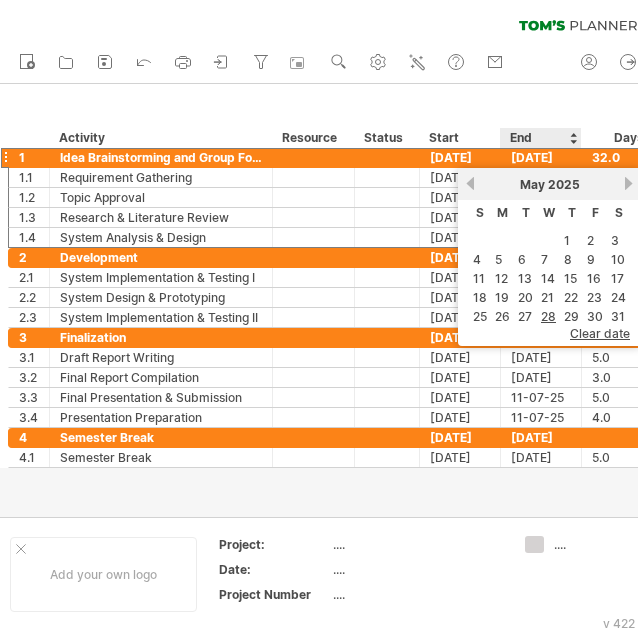 click on "[DATE]" at bounding box center [541, 157] 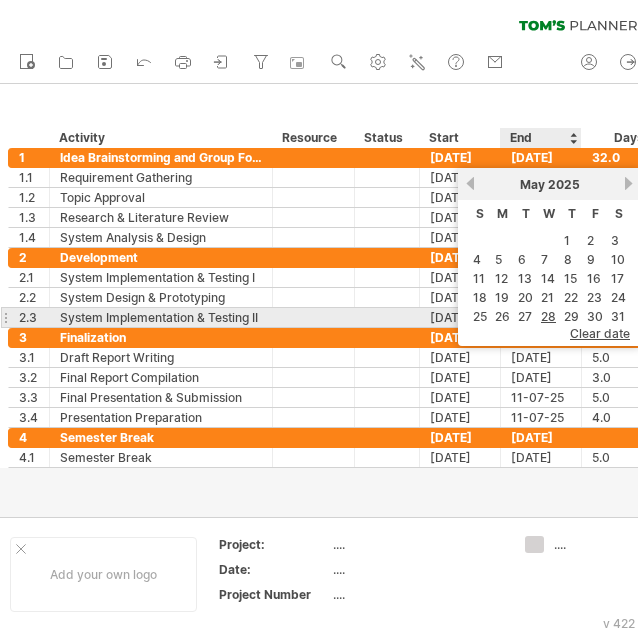 click on "clear date" at bounding box center [600, 333] 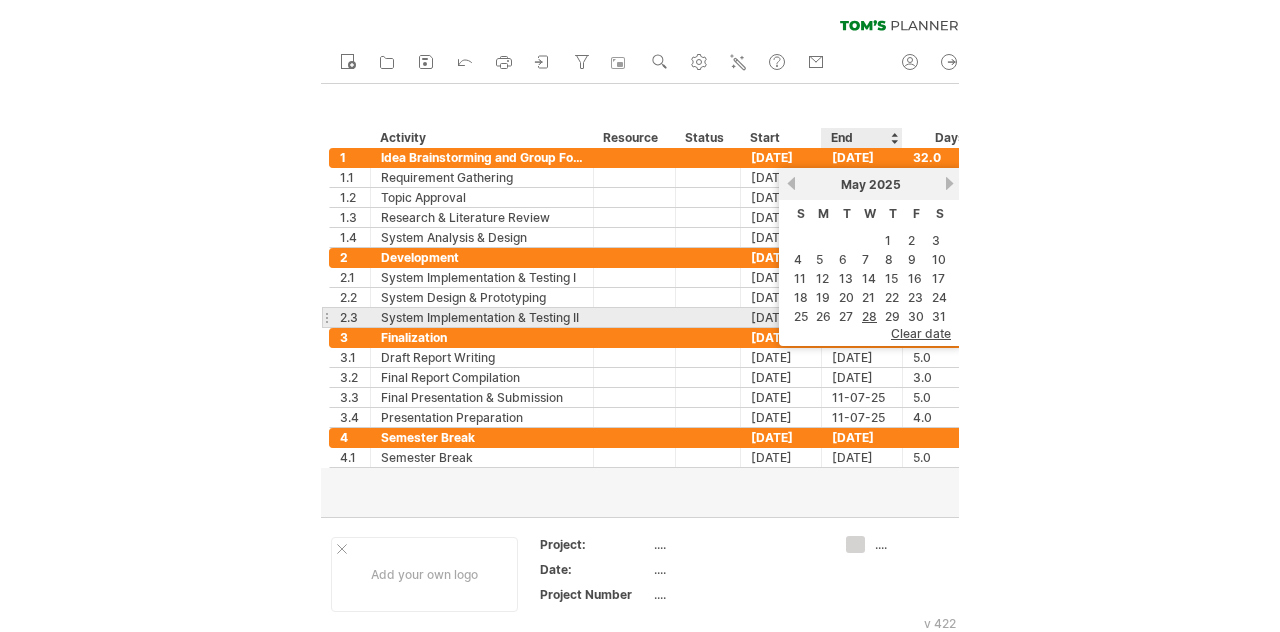 scroll, scrollTop: 0, scrollLeft: 0, axis: both 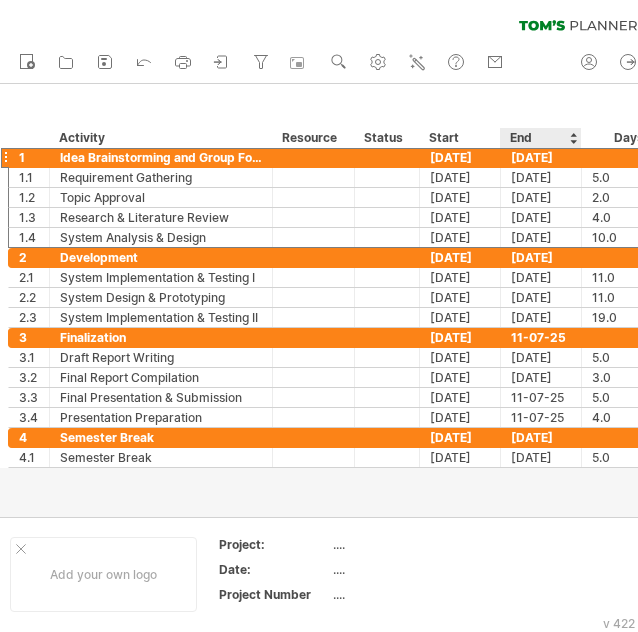 click on "[DATE]" at bounding box center [541, 157] 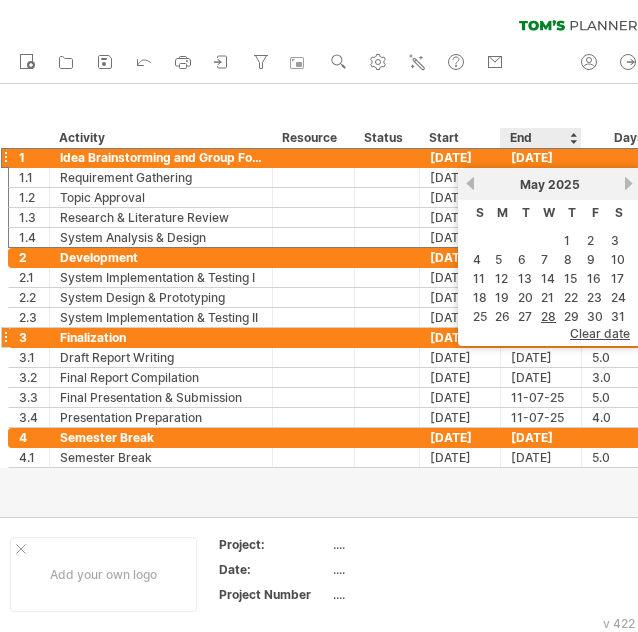 click on "clear date" at bounding box center [600, 333] 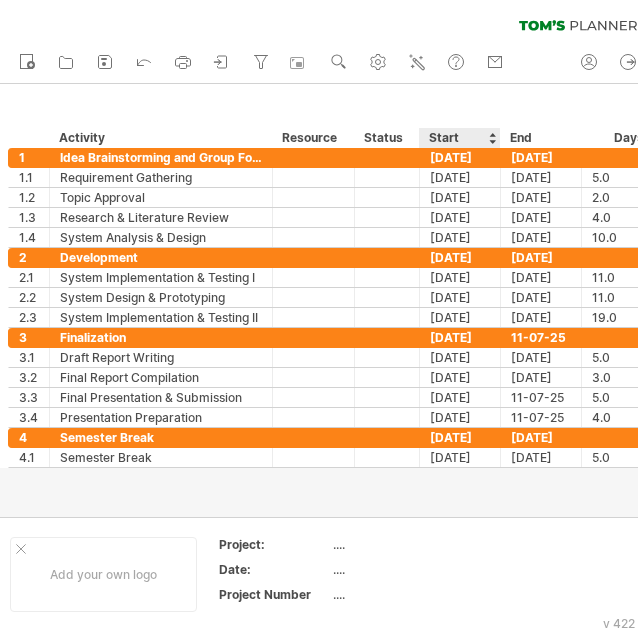 click on "Start" at bounding box center (459, 138) 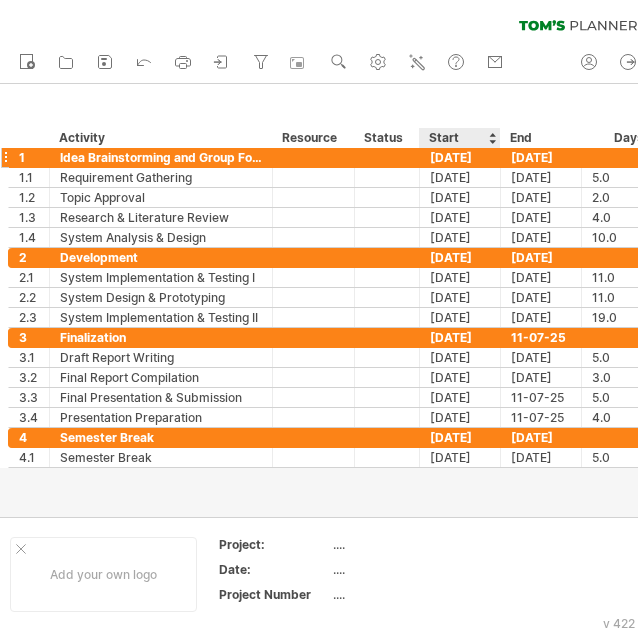 click on "[DATE]" at bounding box center [460, 157] 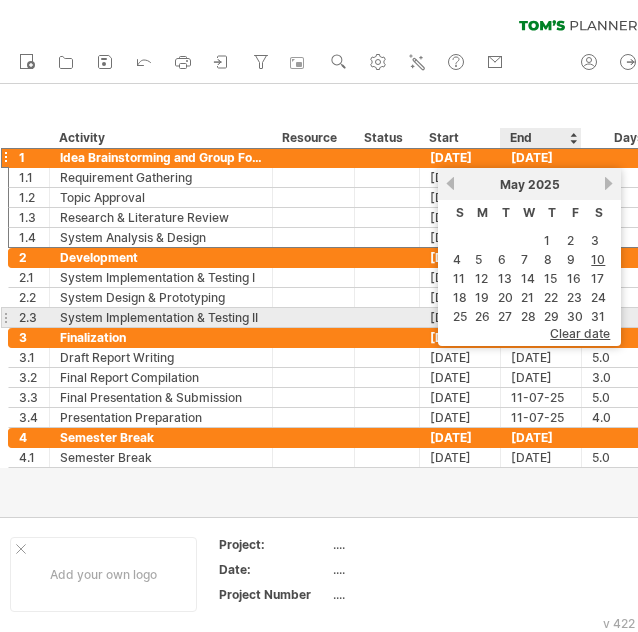 click on "clear date" at bounding box center (580, 333) 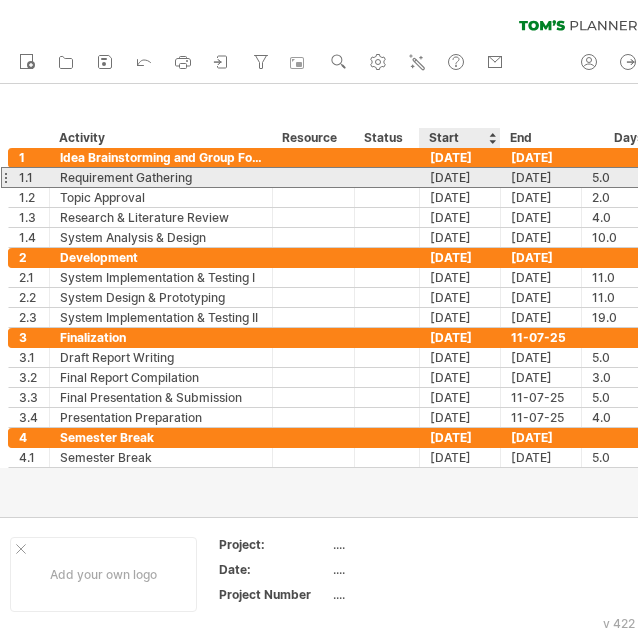 click on "[DATE]" at bounding box center [460, 177] 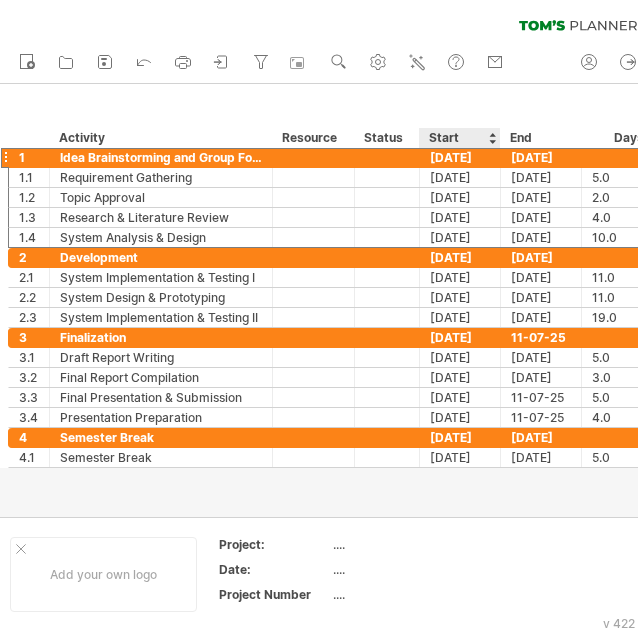 click on "[DATE]" at bounding box center (460, 157) 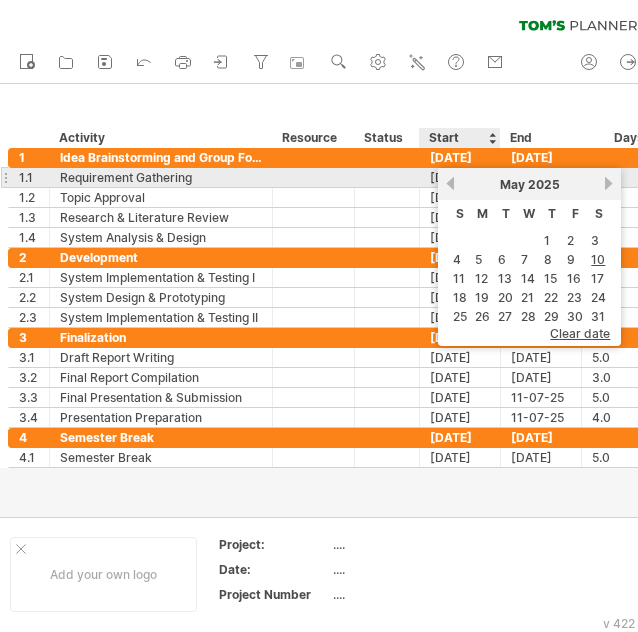 click on "previous" at bounding box center (450, 183) 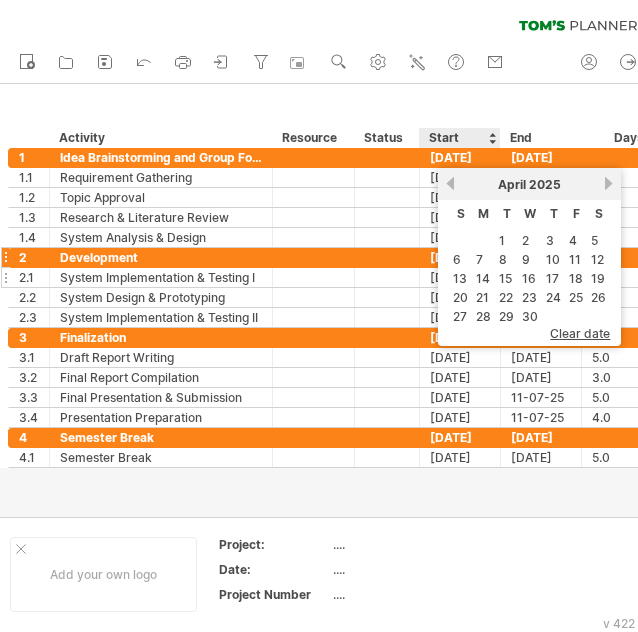 click on "14" at bounding box center [483, 278] 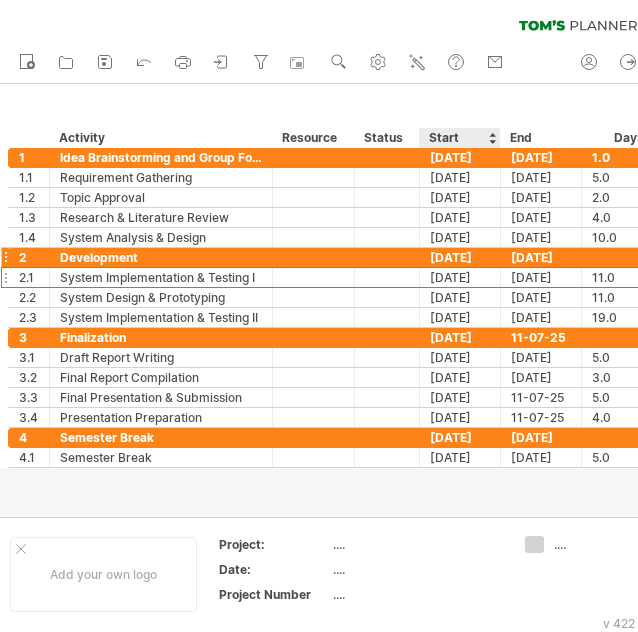 click on "[DATE]" at bounding box center (460, 277) 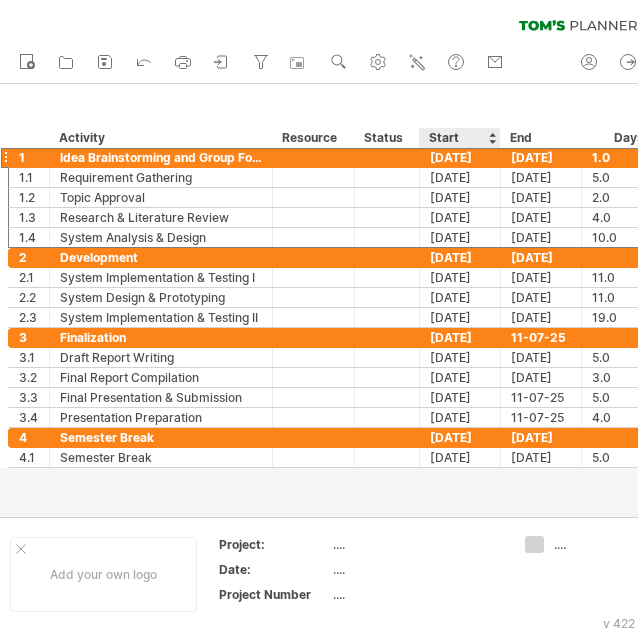 click on "[DATE]" at bounding box center (460, 157) 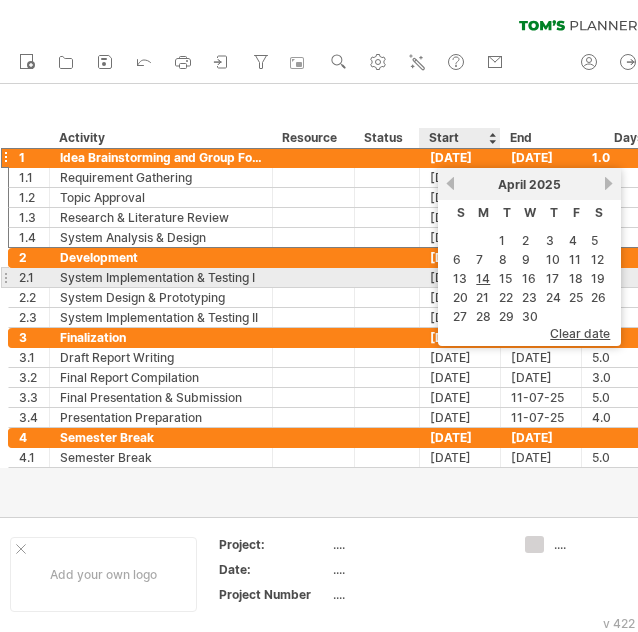 click on "13" at bounding box center (460, 240) 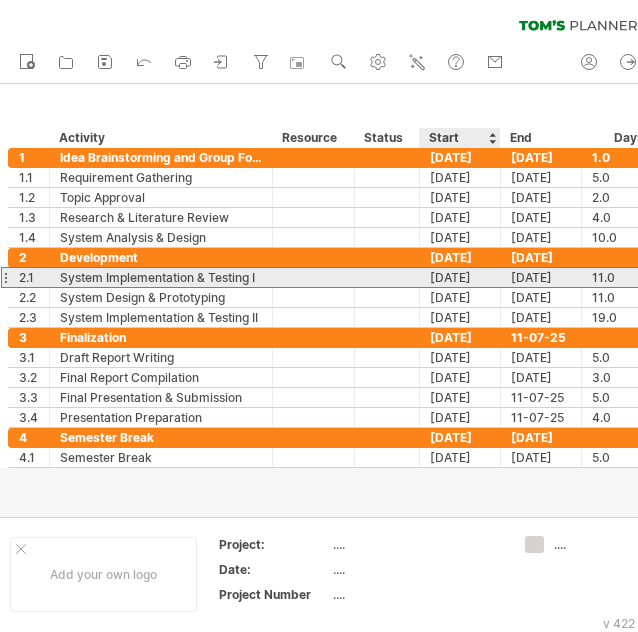 click on "[DATE]" at bounding box center [460, 277] 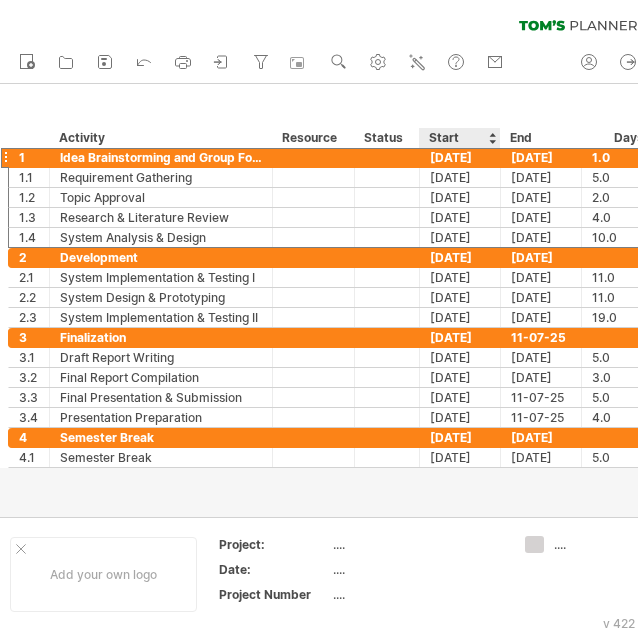 click on "[DATE]" at bounding box center (460, 157) 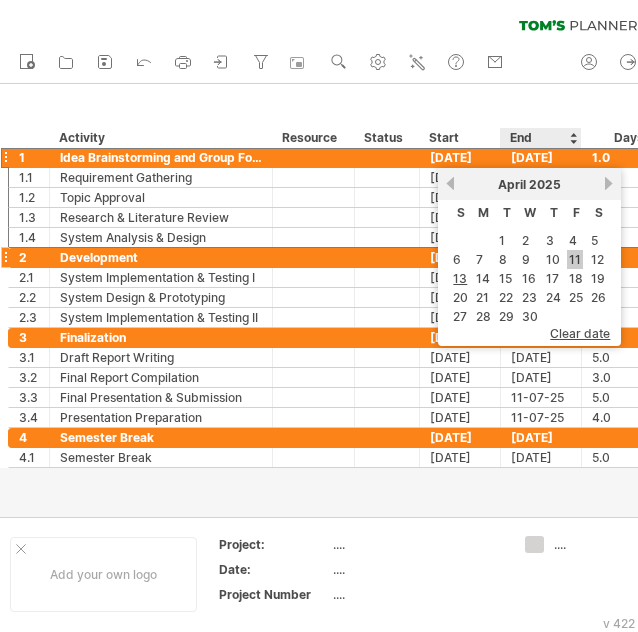 click on "11" at bounding box center (575, 259) 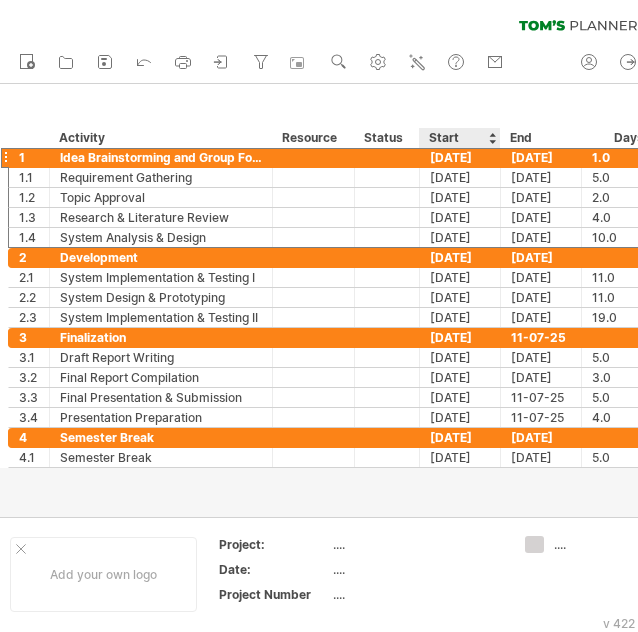 click on "[DATE]" at bounding box center (460, 157) 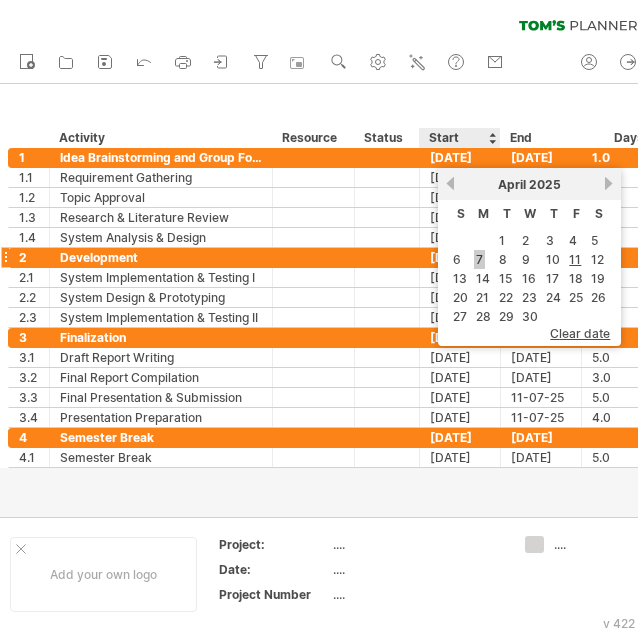 click on "7" at bounding box center (479, 259) 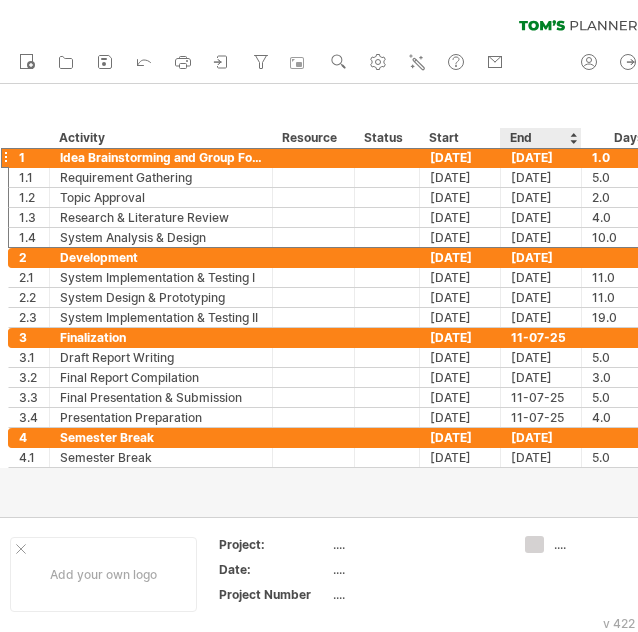 click on "[DATE]" at bounding box center (541, 157) 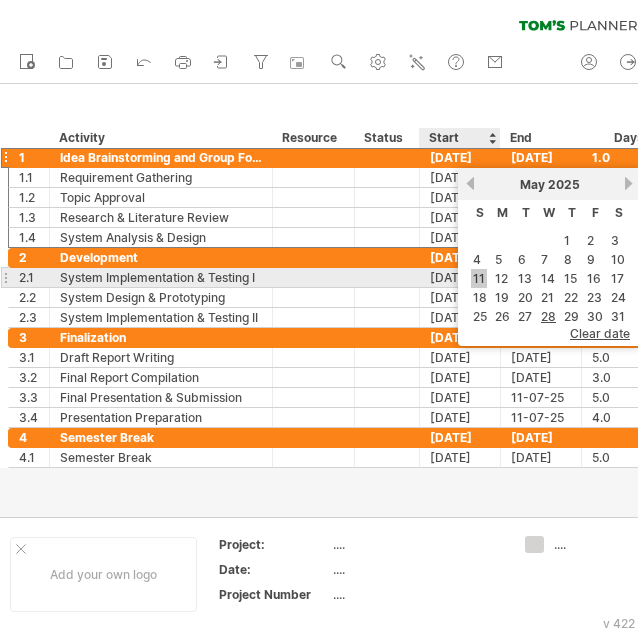 click on "11" at bounding box center [479, 278] 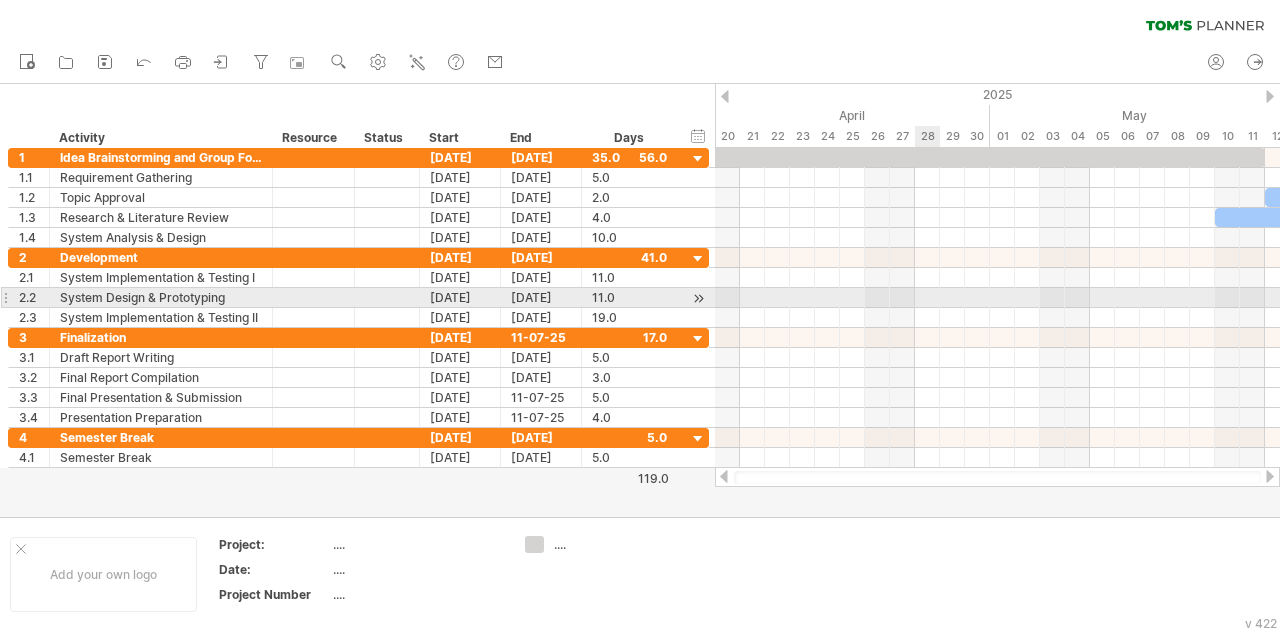 click at bounding box center [997, 298] 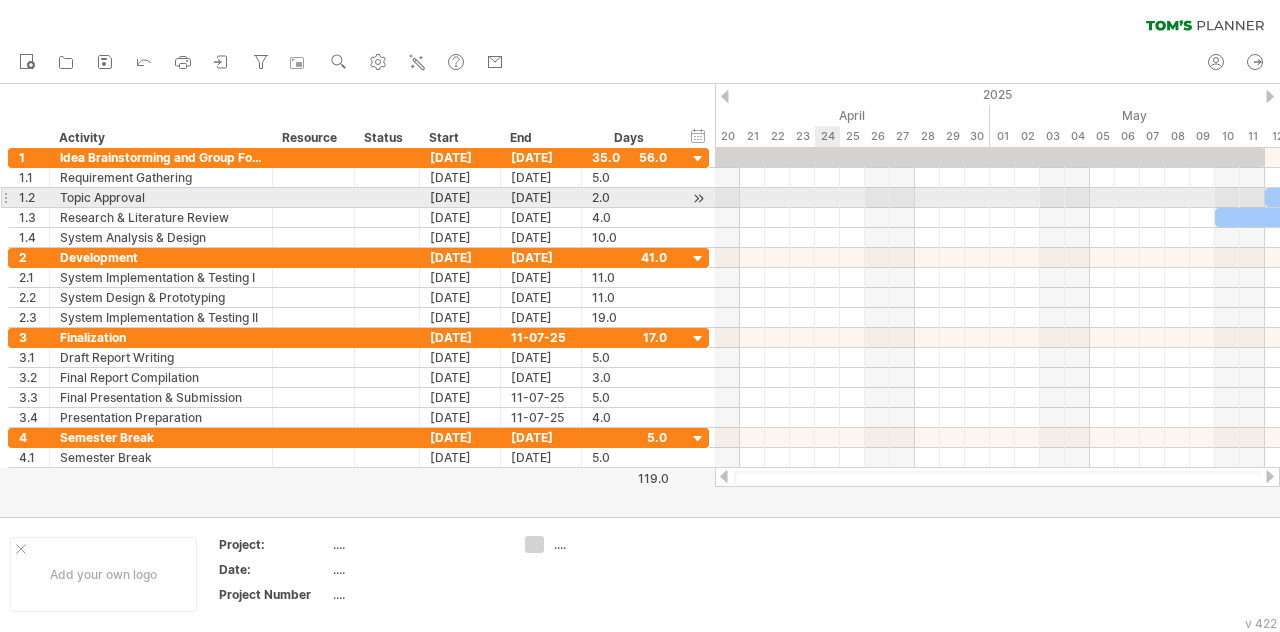 click at bounding box center (997, 198) 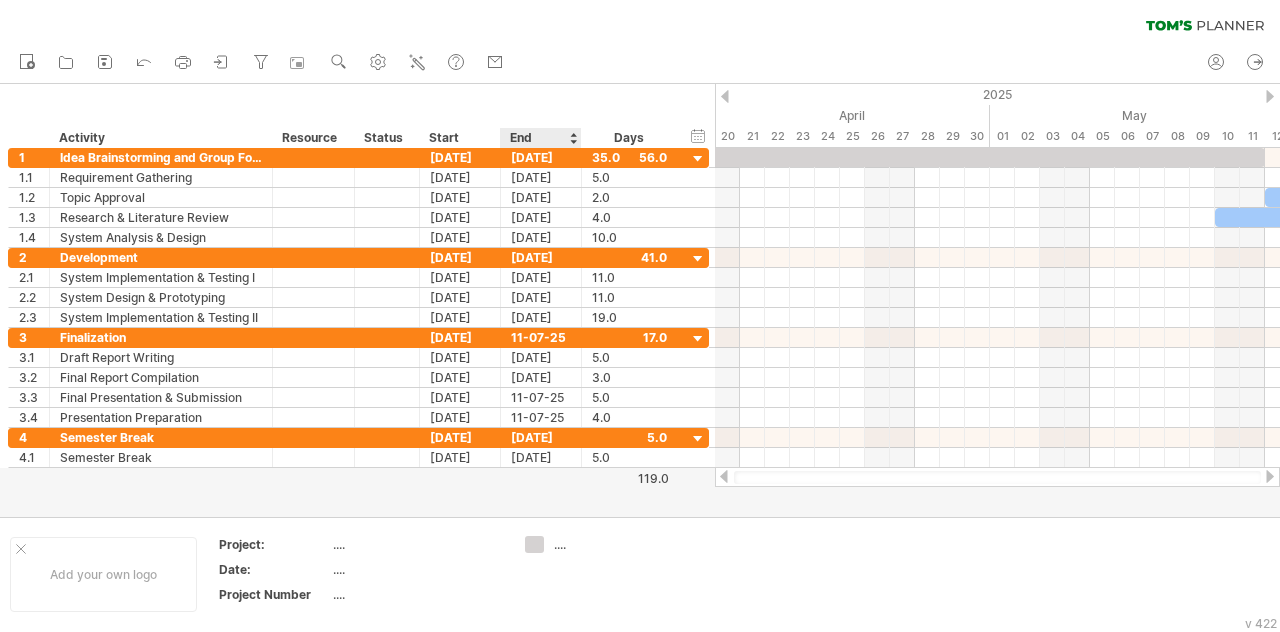 click on "End" at bounding box center [540, 138] 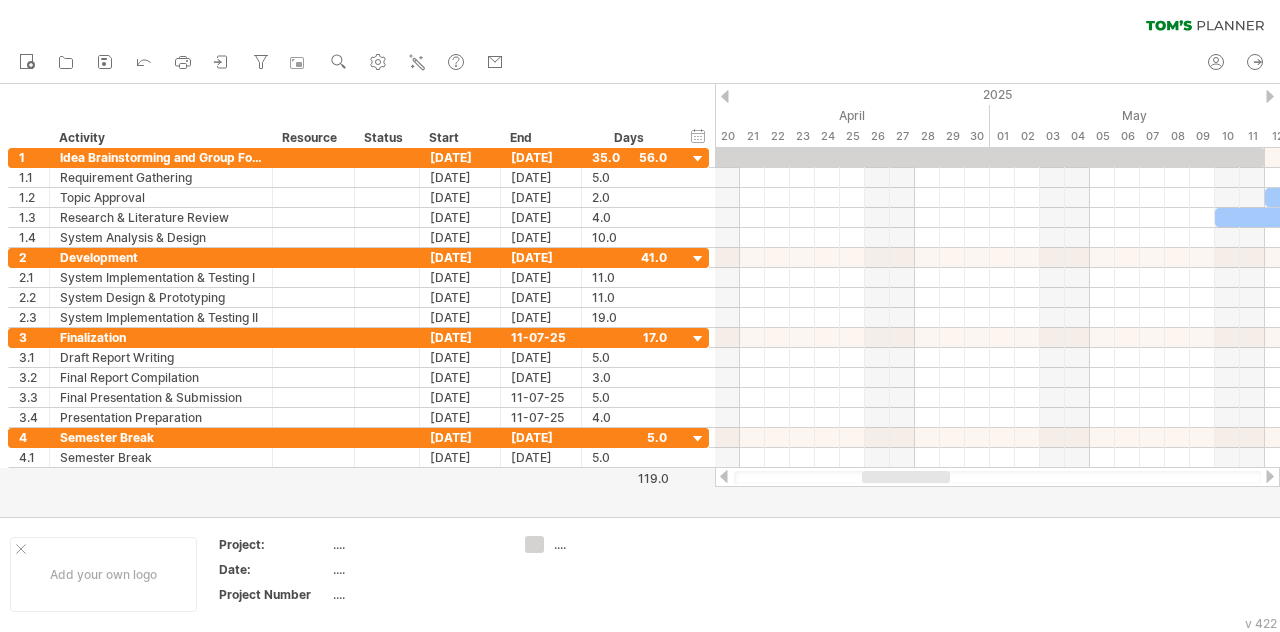 click at bounding box center [997, 477] 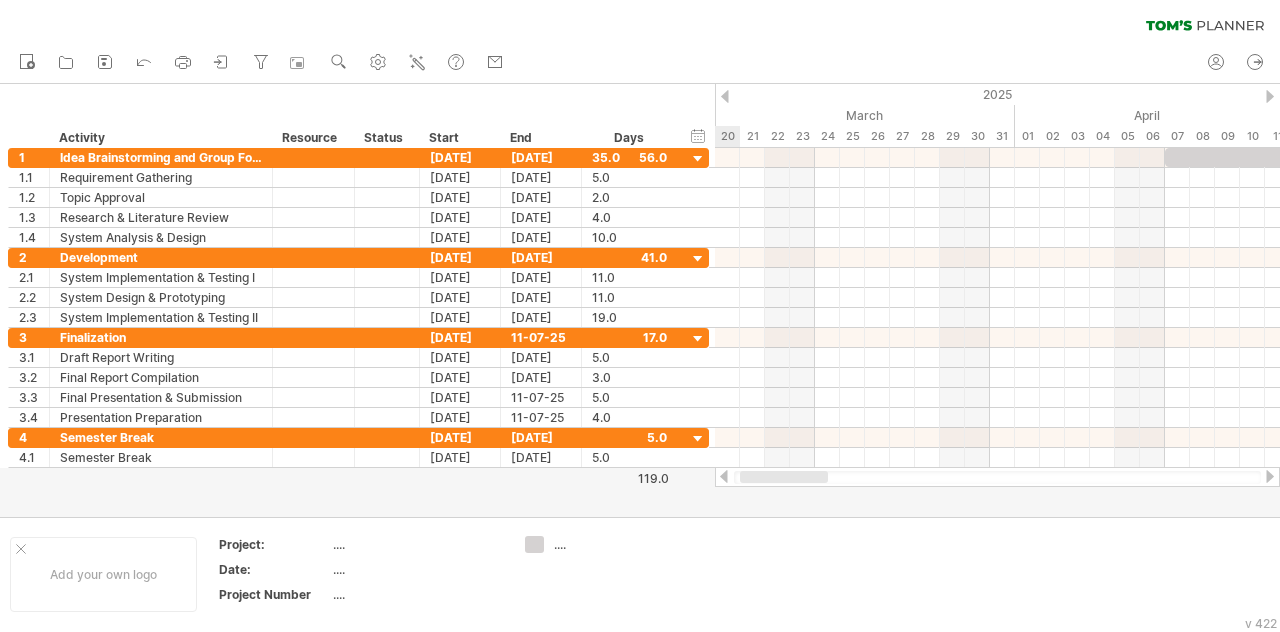 drag, startPoint x: 930, startPoint y: 475, endPoint x: 809, endPoint y: 498, distance: 123.16656 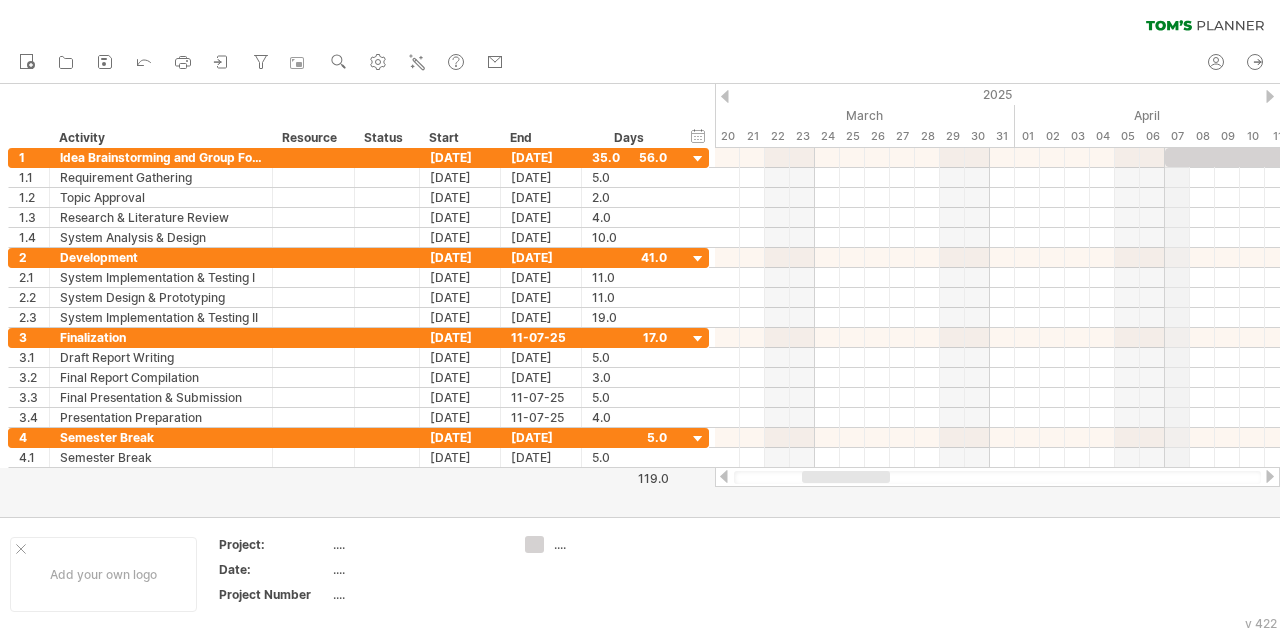 click on "07" at bounding box center (1177, 136) 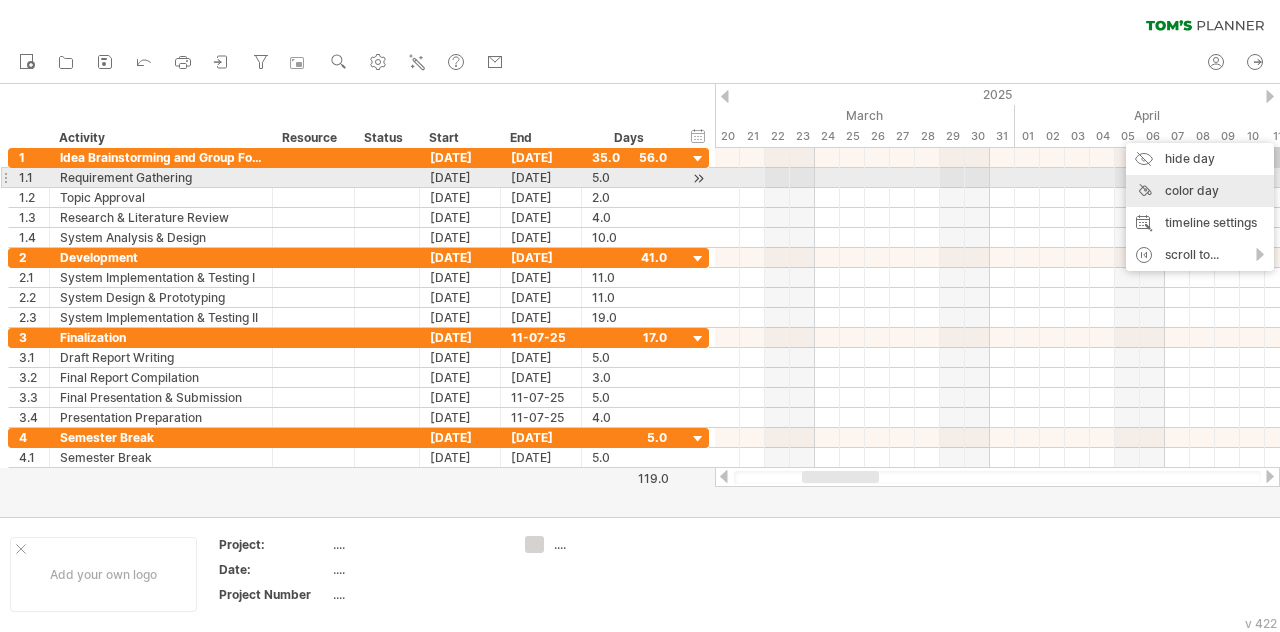click on "color day" at bounding box center (1200, 191) 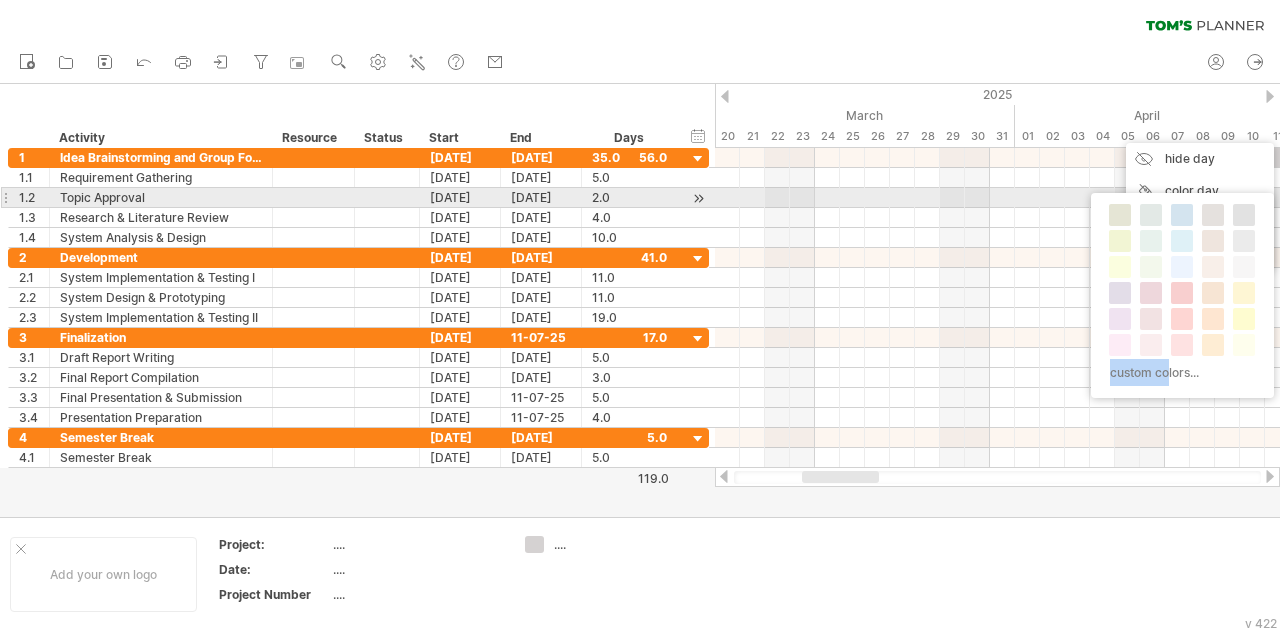 drag, startPoint x: 1169, startPoint y: 201, endPoint x: 1176, endPoint y: 212, distance: 13.038404 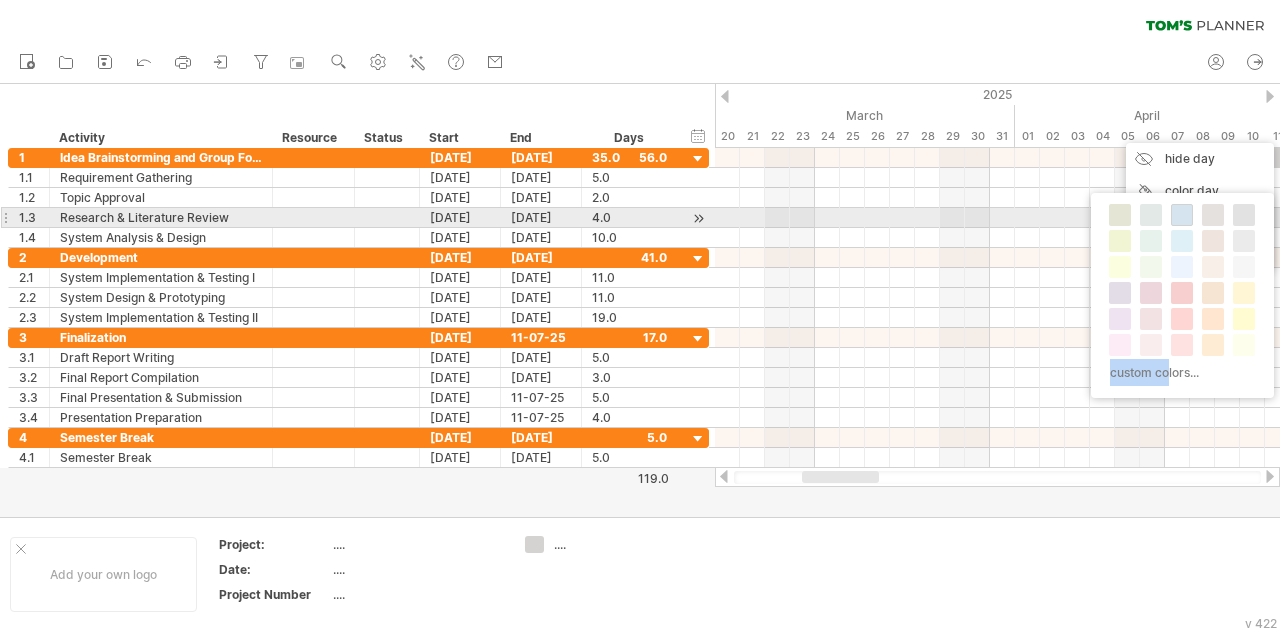 click at bounding box center (1182, 215) 